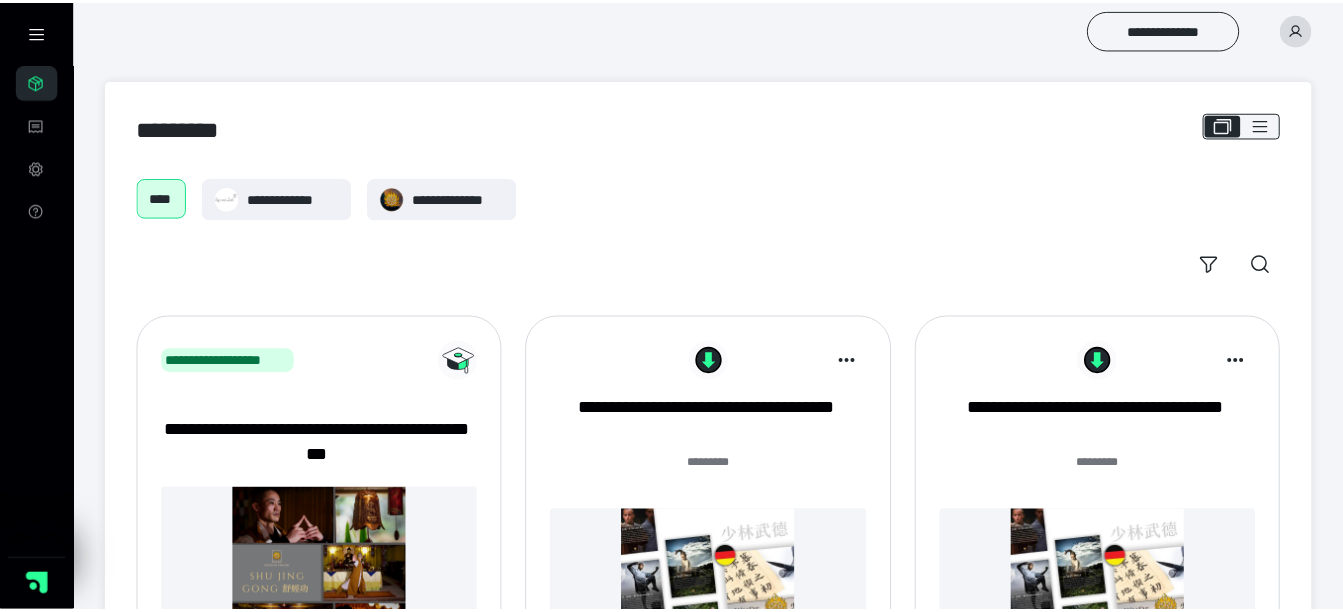 scroll, scrollTop: 0, scrollLeft: 0, axis: both 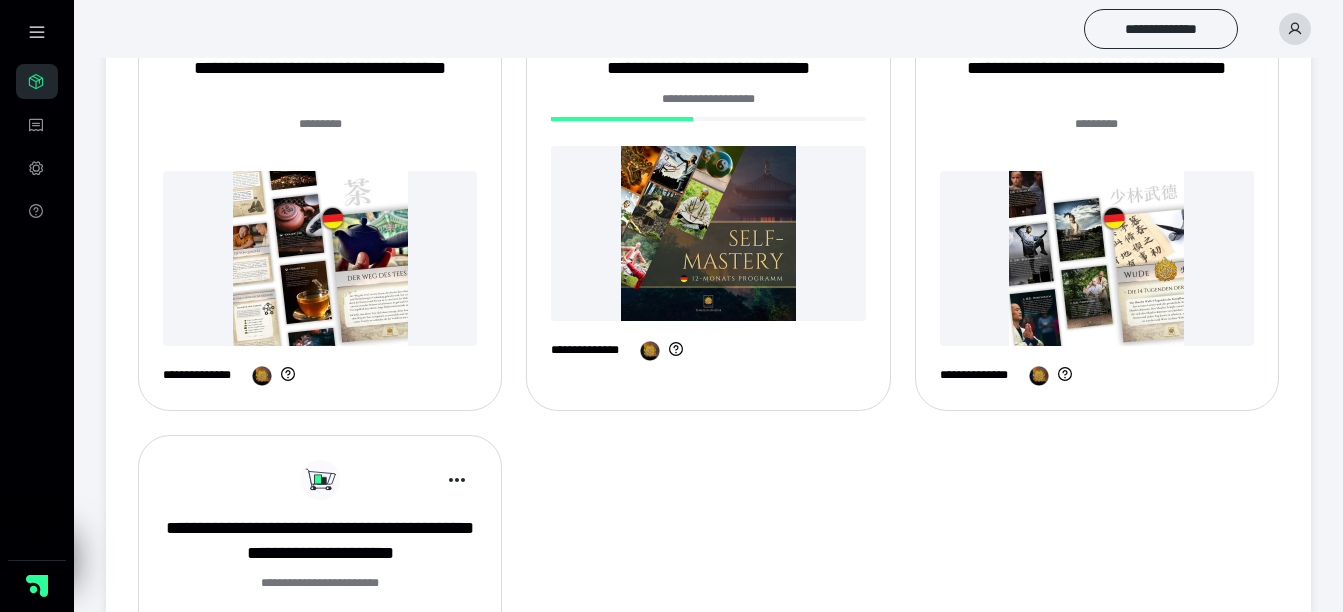 click at bounding box center (708, 233) 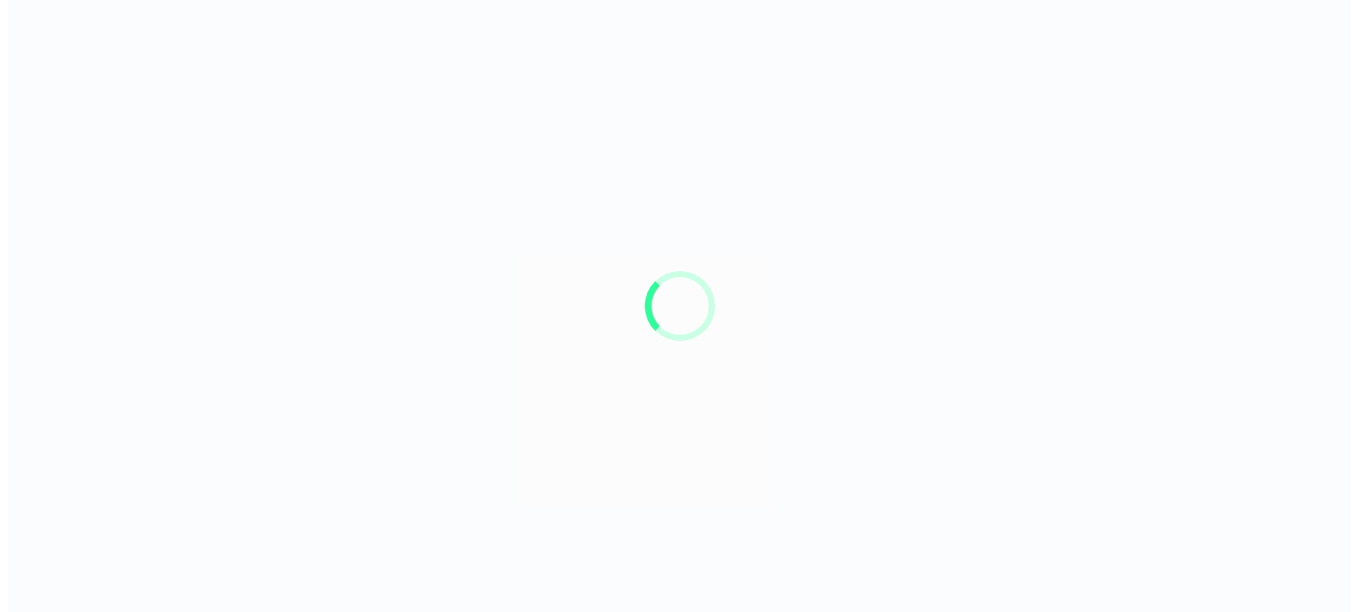 scroll, scrollTop: 0, scrollLeft: 0, axis: both 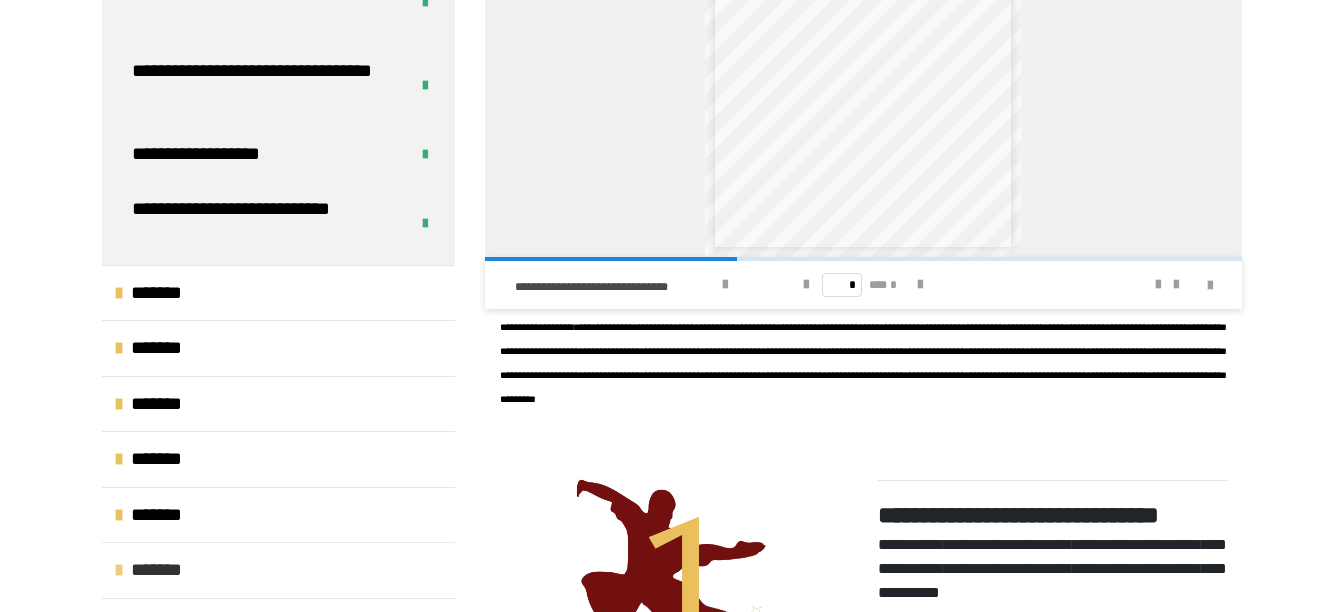 click on "*******" at bounding box center [278, 570] 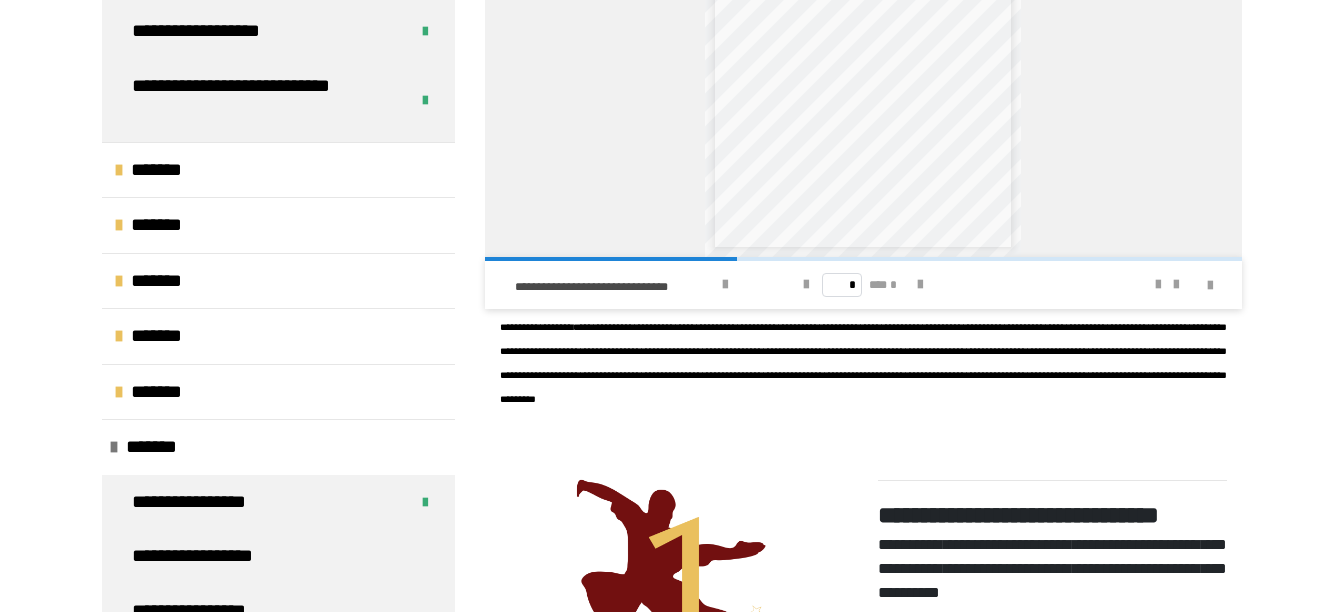 scroll, scrollTop: 700, scrollLeft: 0, axis: vertical 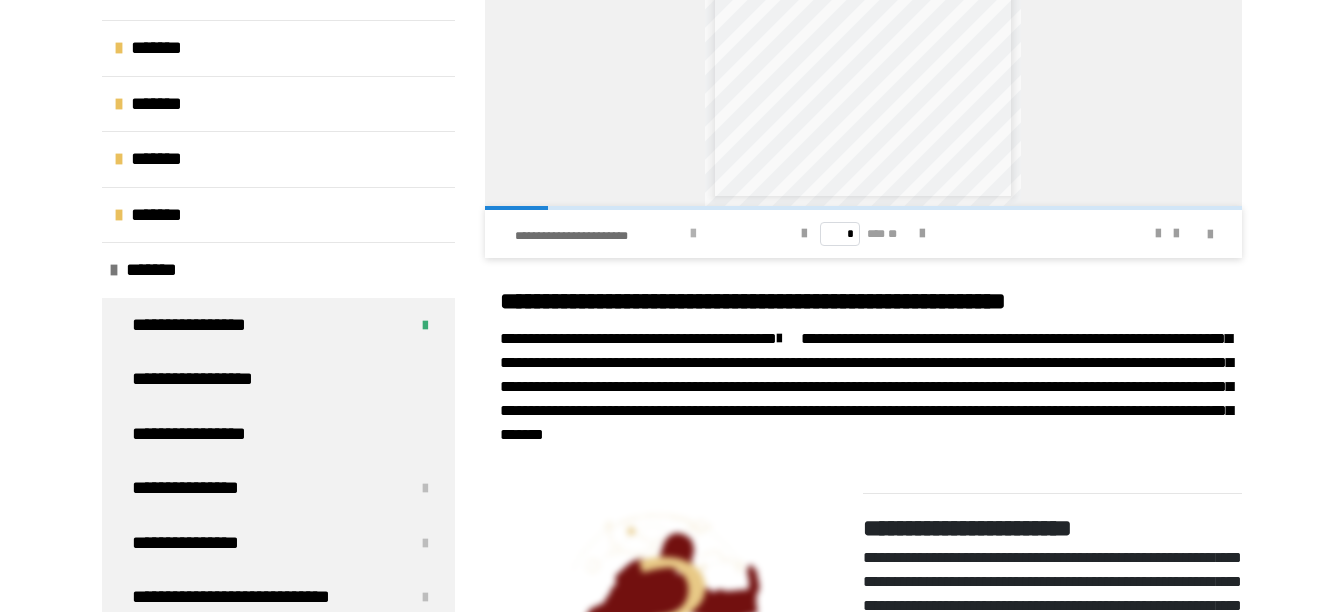 click at bounding box center [693, 234] 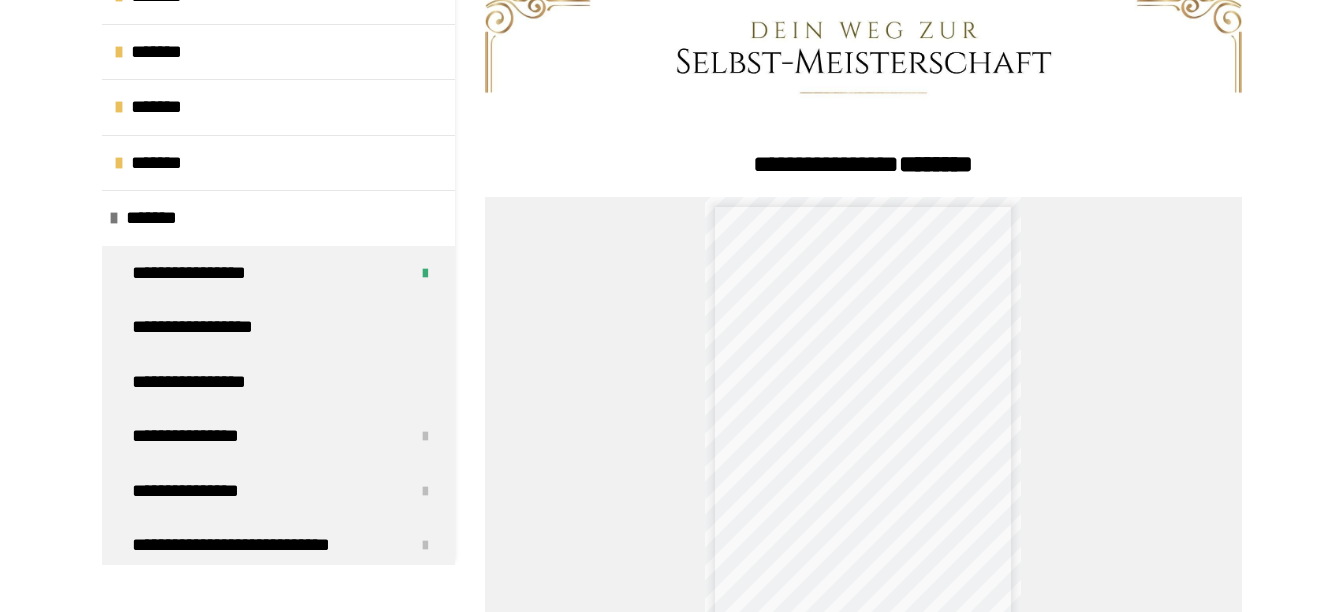 scroll, scrollTop: 0, scrollLeft: 0, axis: both 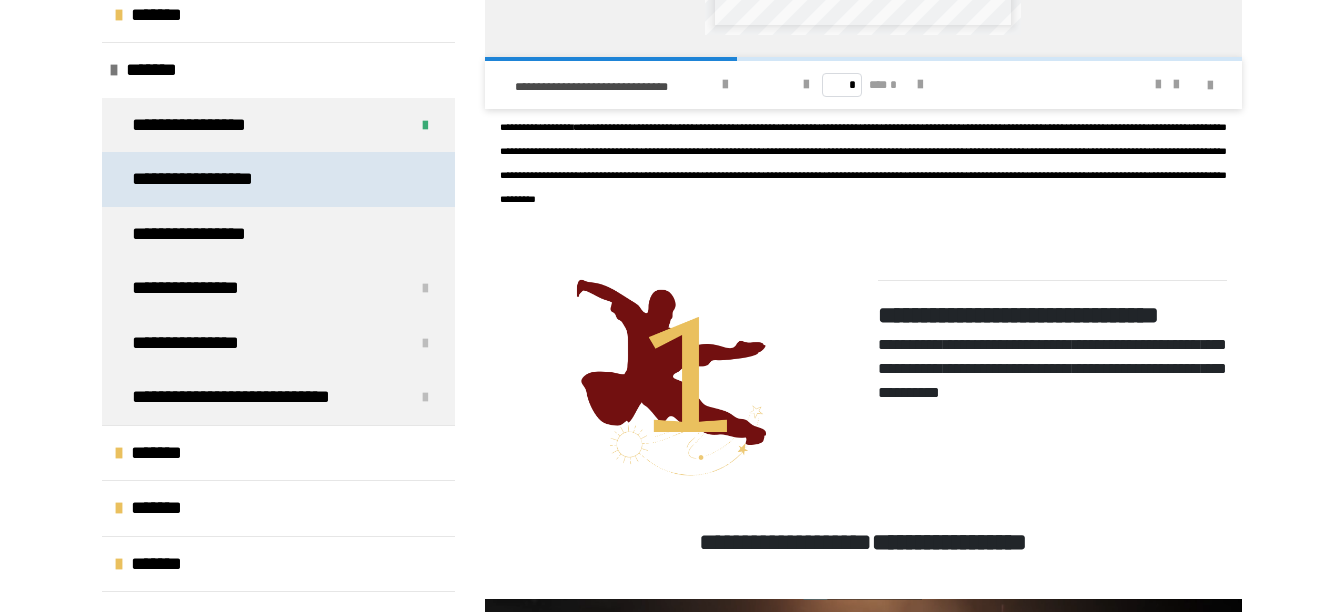 click on "**********" at bounding box center [210, 179] 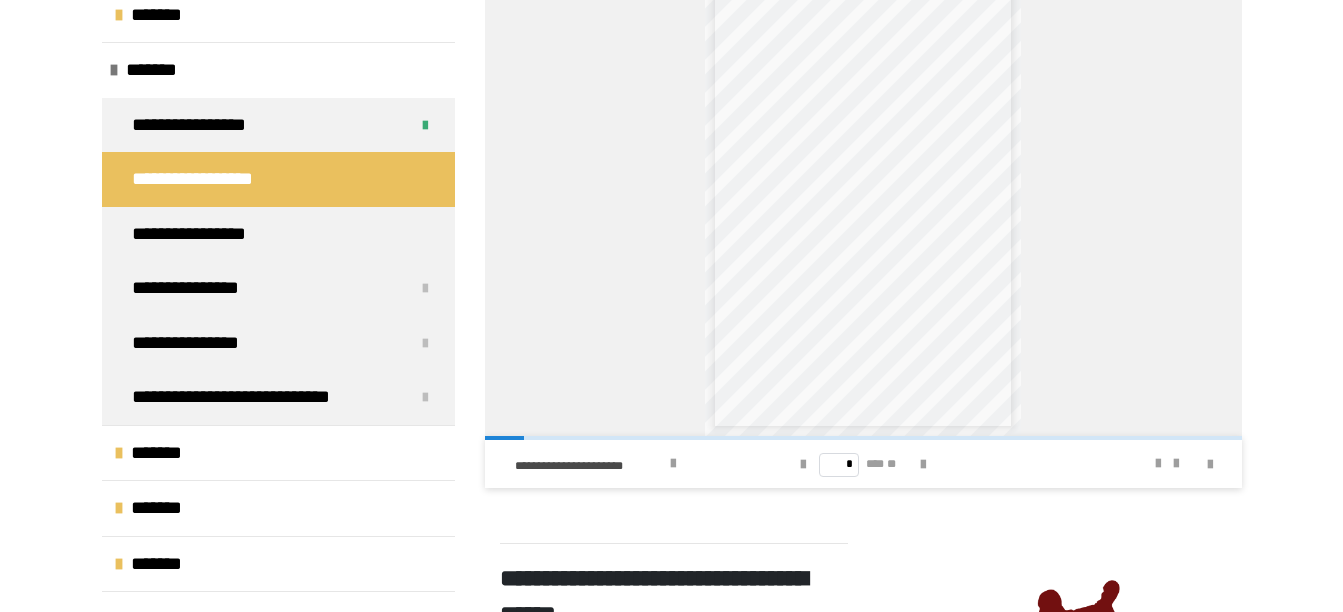 scroll, scrollTop: 970, scrollLeft: 0, axis: vertical 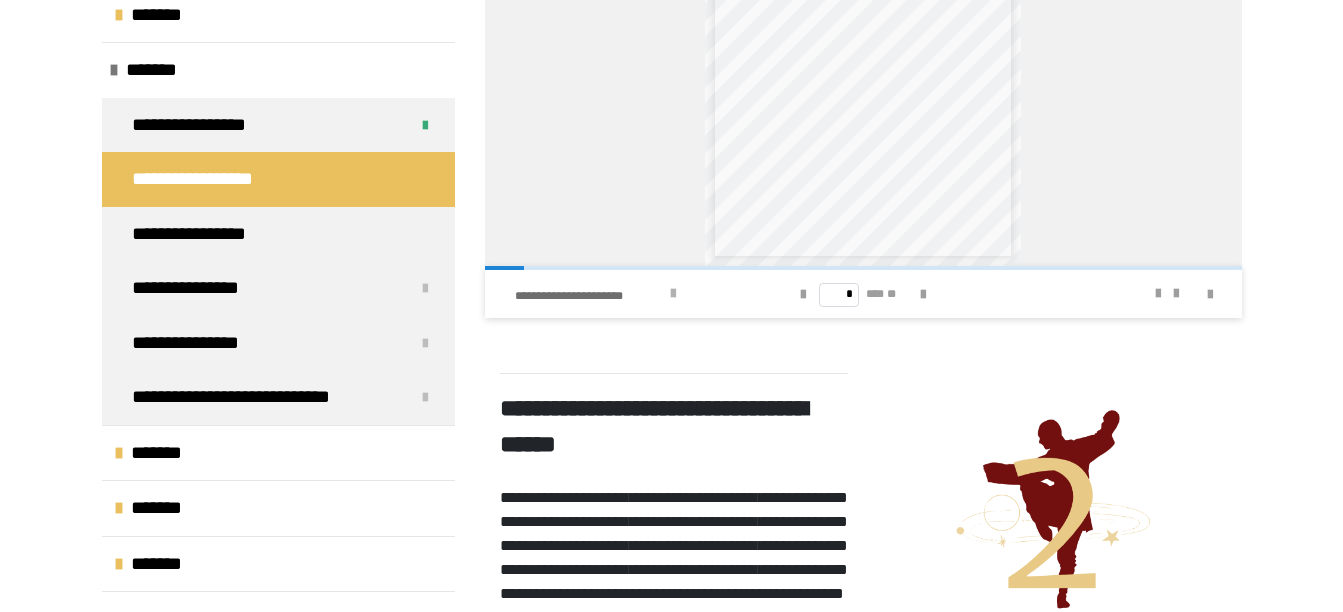 click at bounding box center (673, 294) 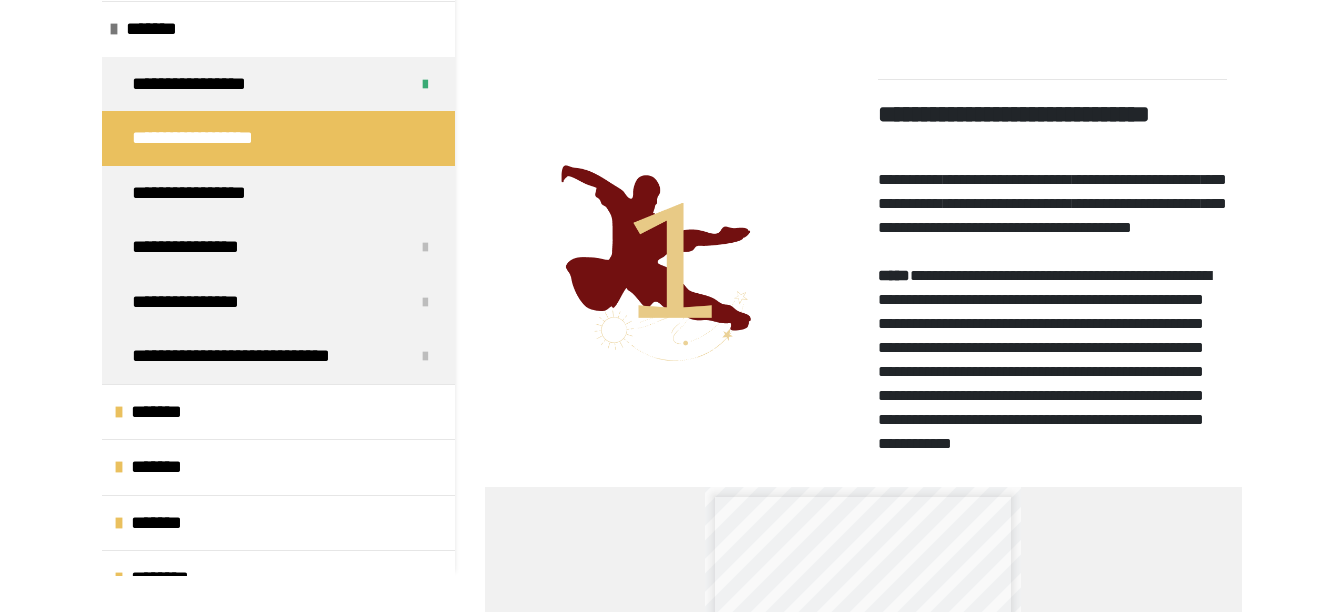 scroll, scrollTop: 0, scrollLeft: 0, axis: both 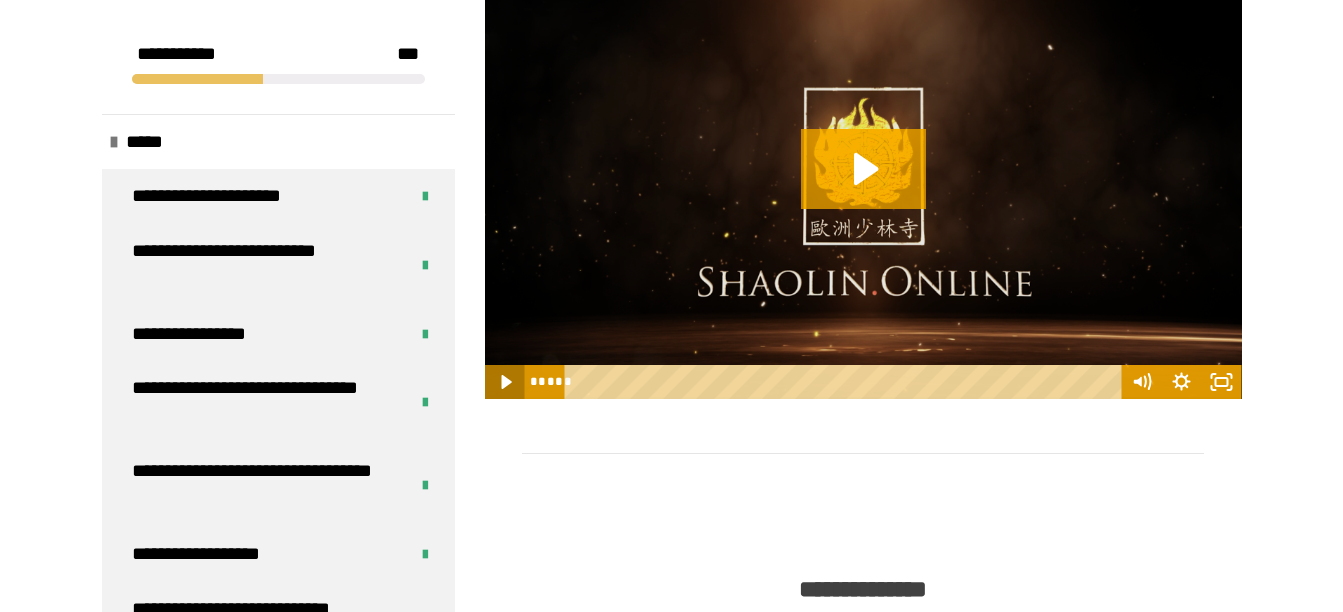 click 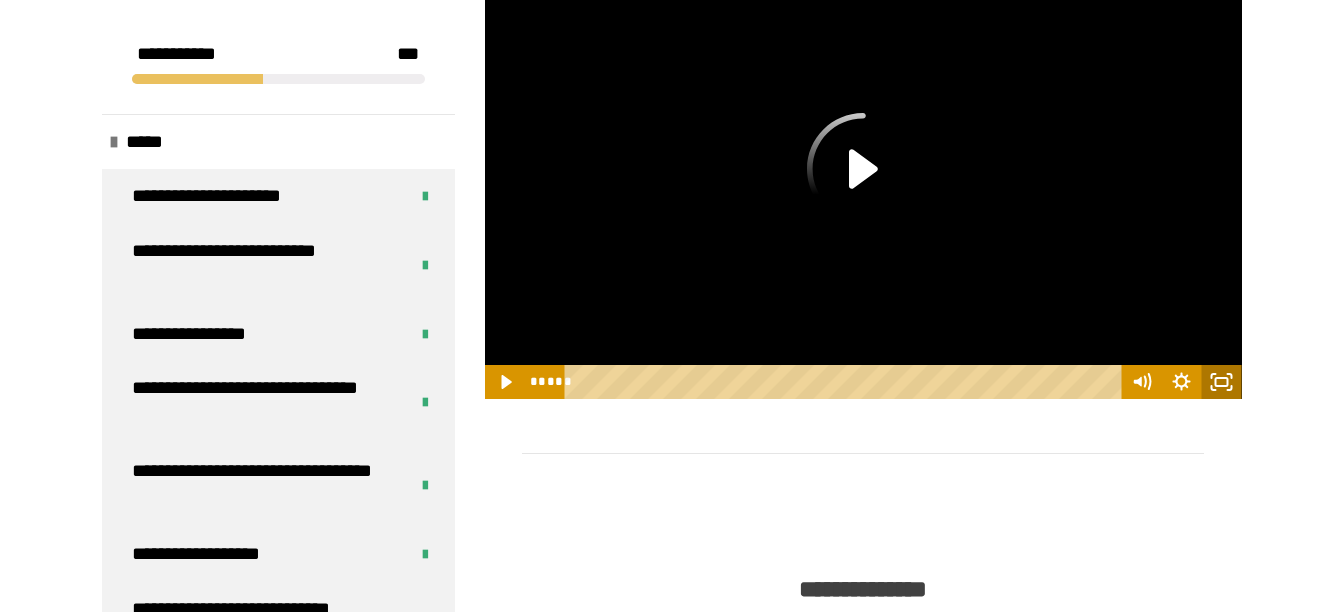 click 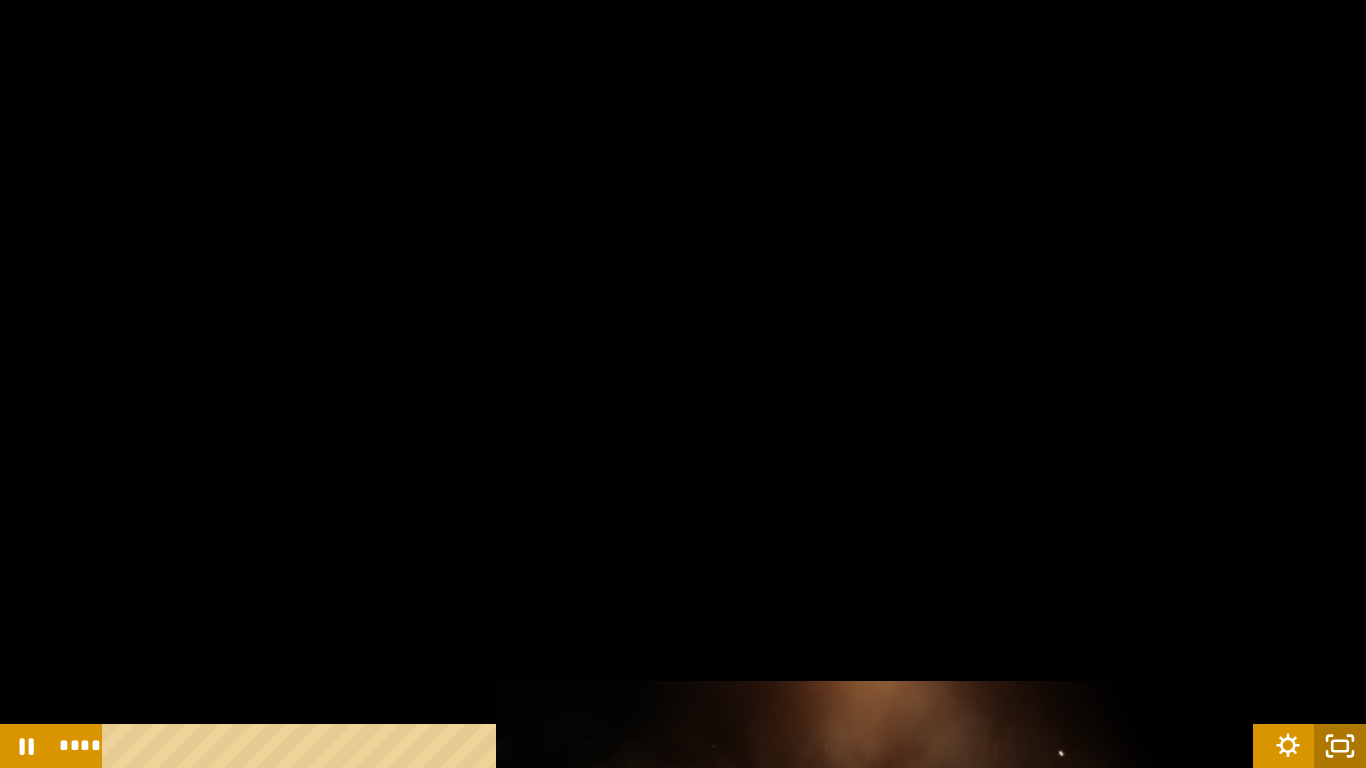 drag, startPoint x: 1355, startPoint y: 745, endPoint x: 986, endPoint y: 407, distance: 500.40485 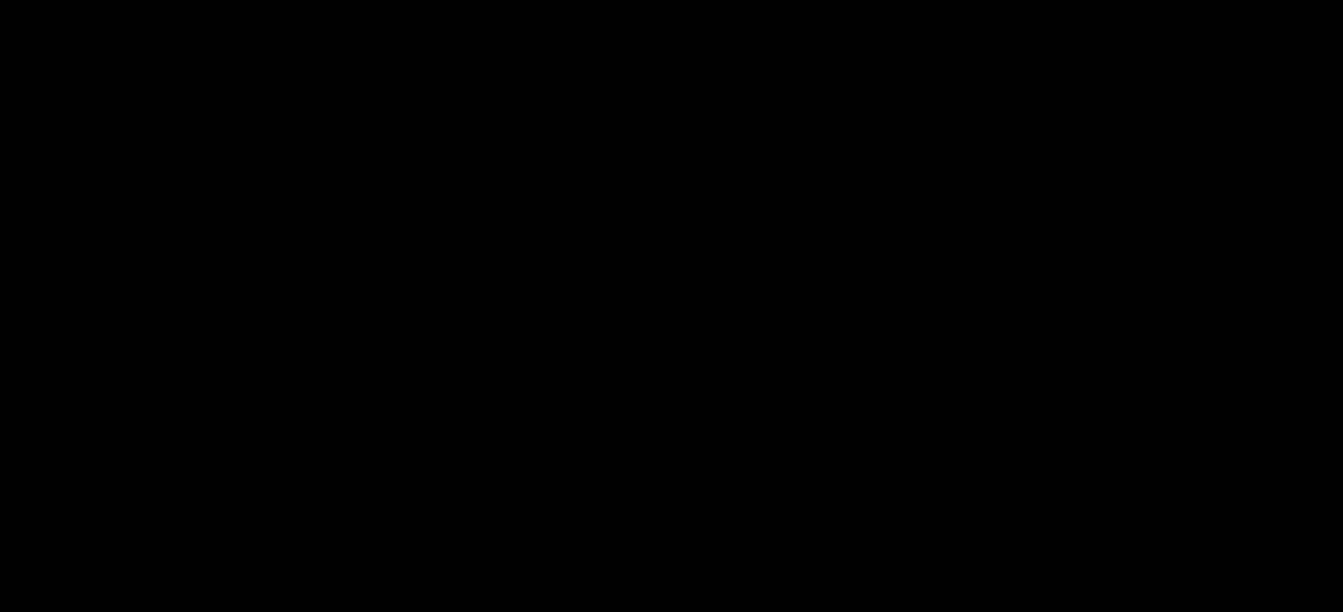 scroll, scrollTop: 1114, scrollLeft: 0, axis: vertical 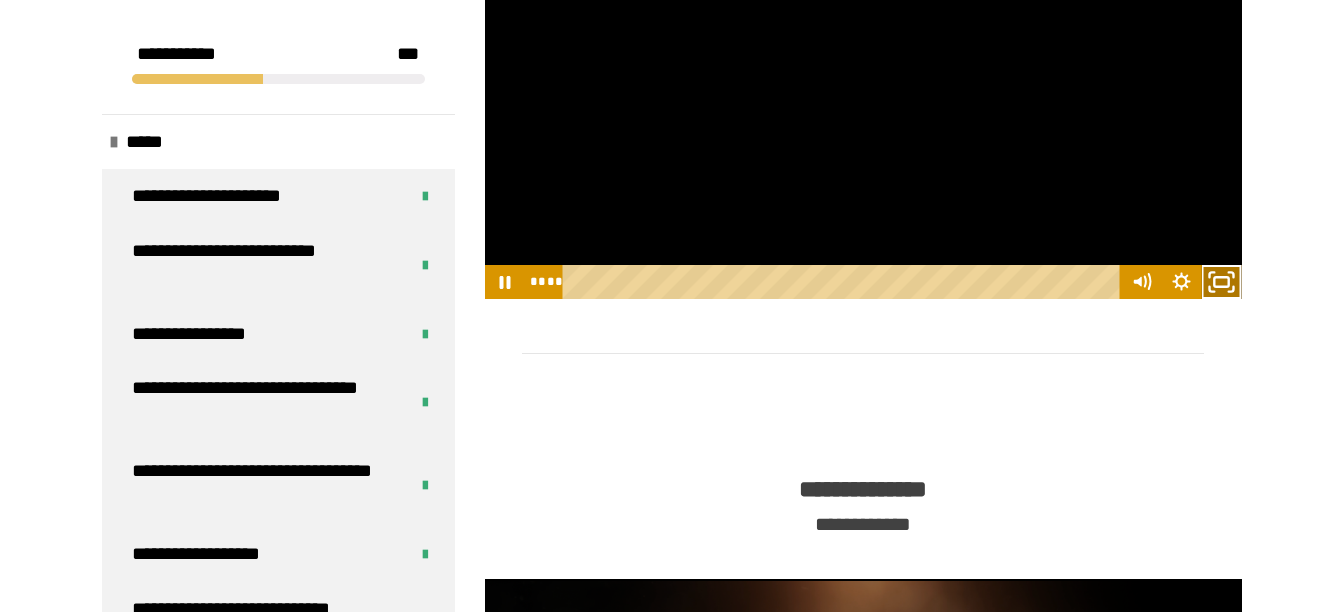 click 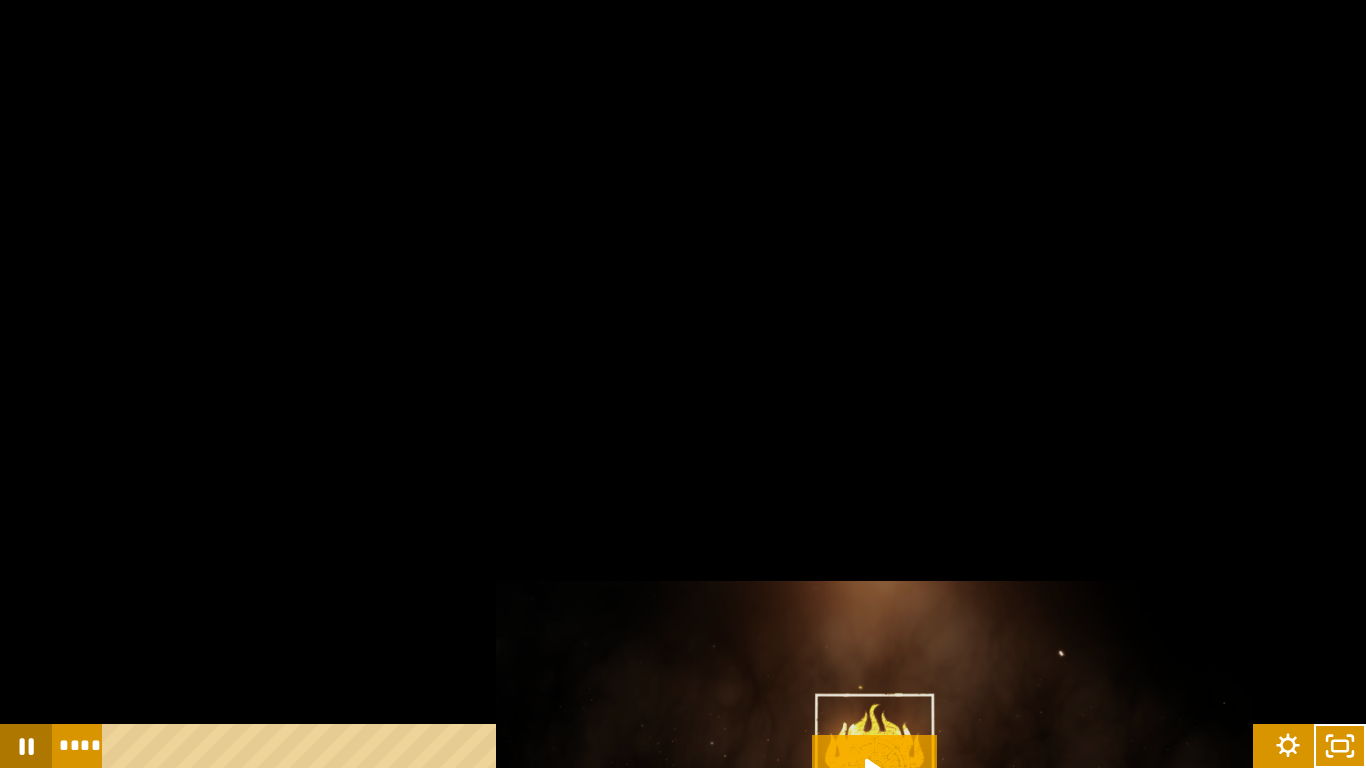 click 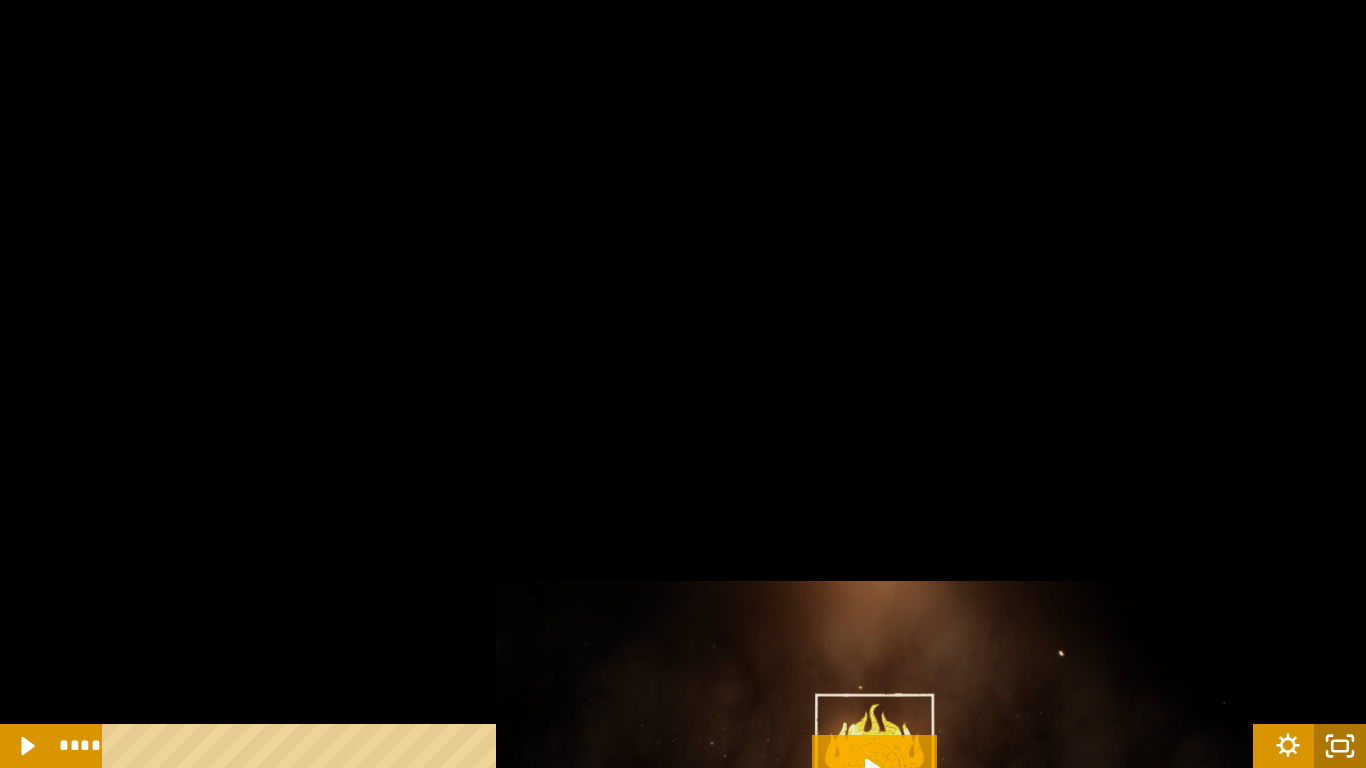 click 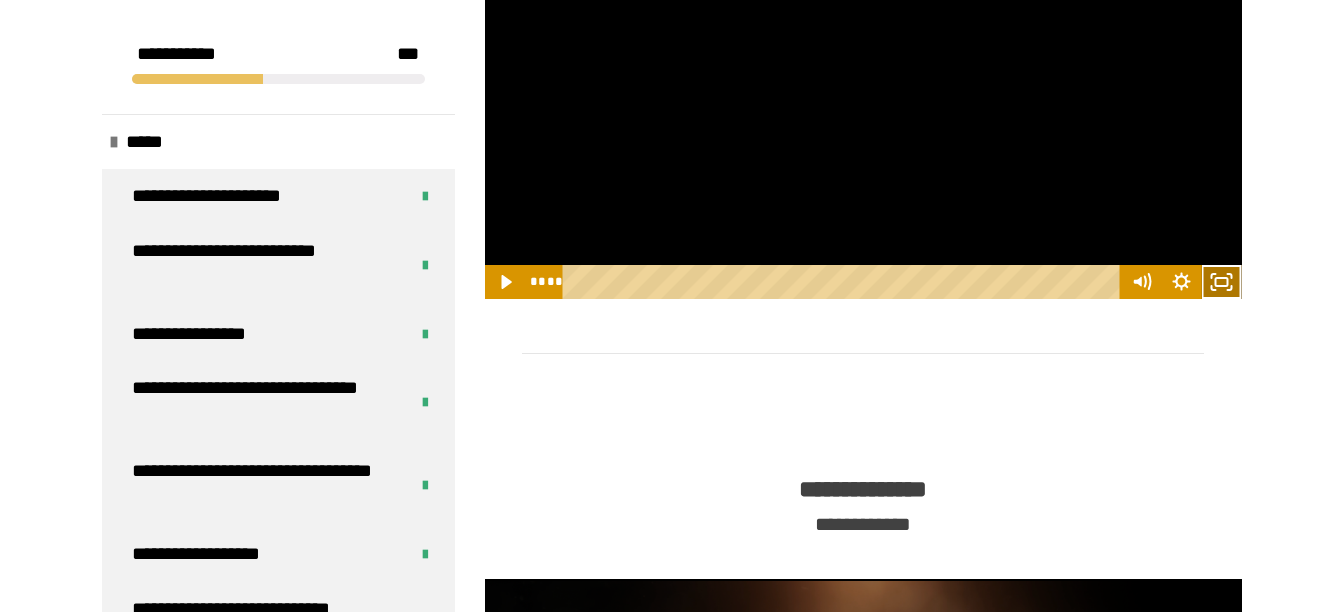 drag, startPoint x: 1222, startPoint y: 410, endPoint x: 1182, endPoint y: 398, distance: 41.761227 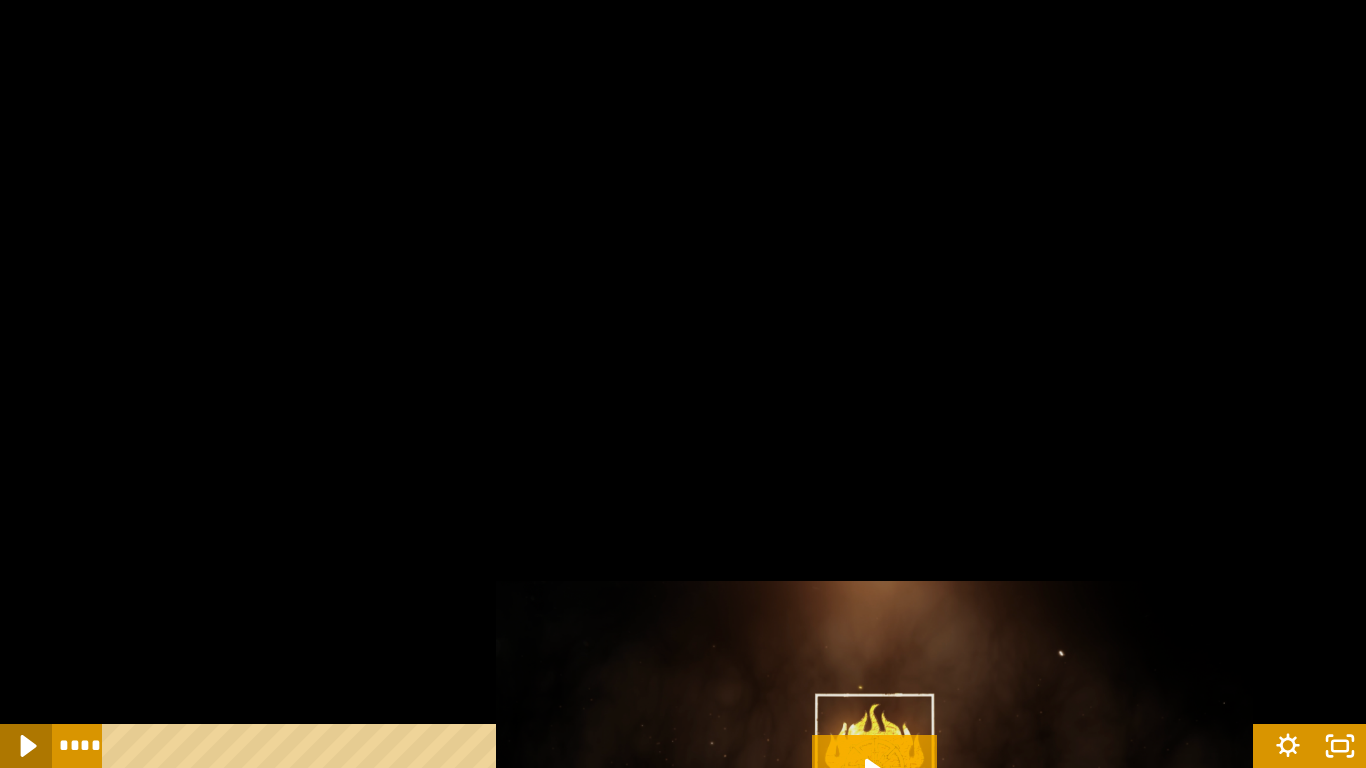 click 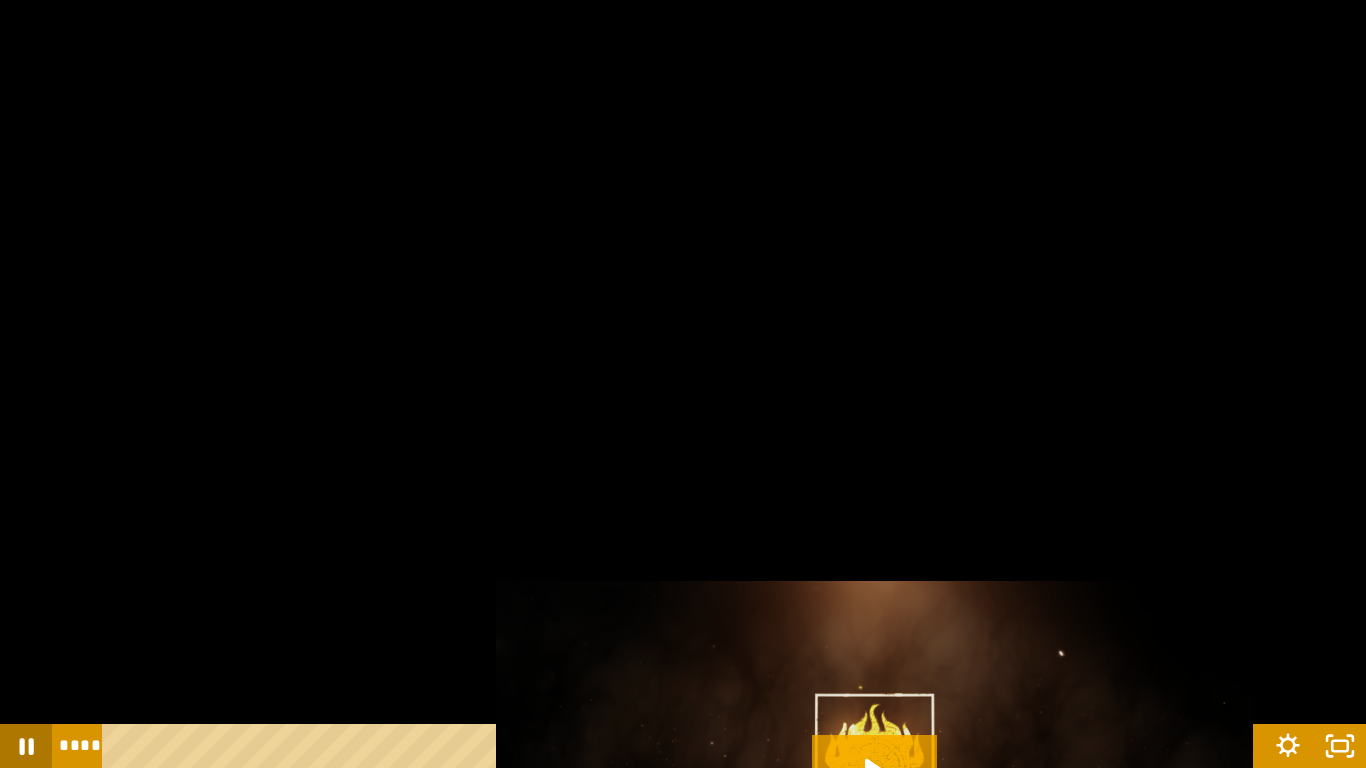 type 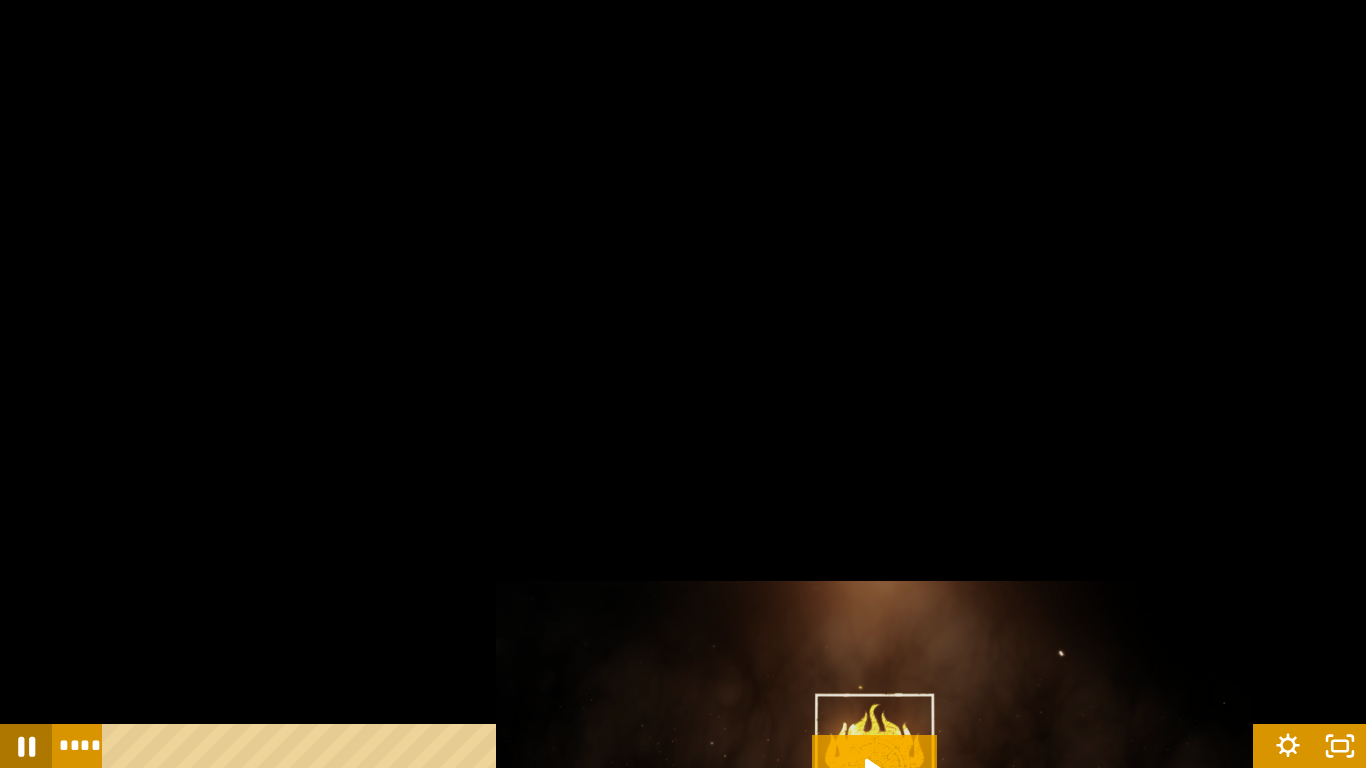 click 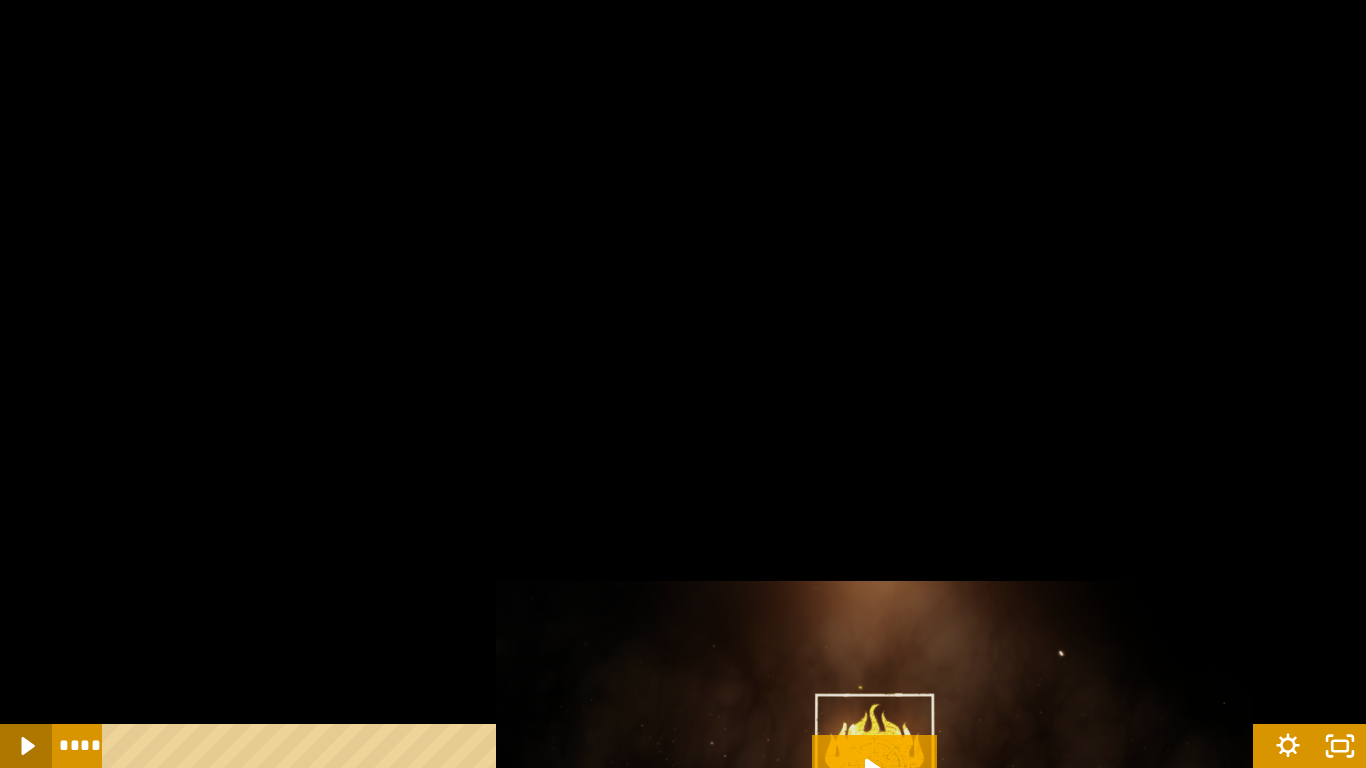click 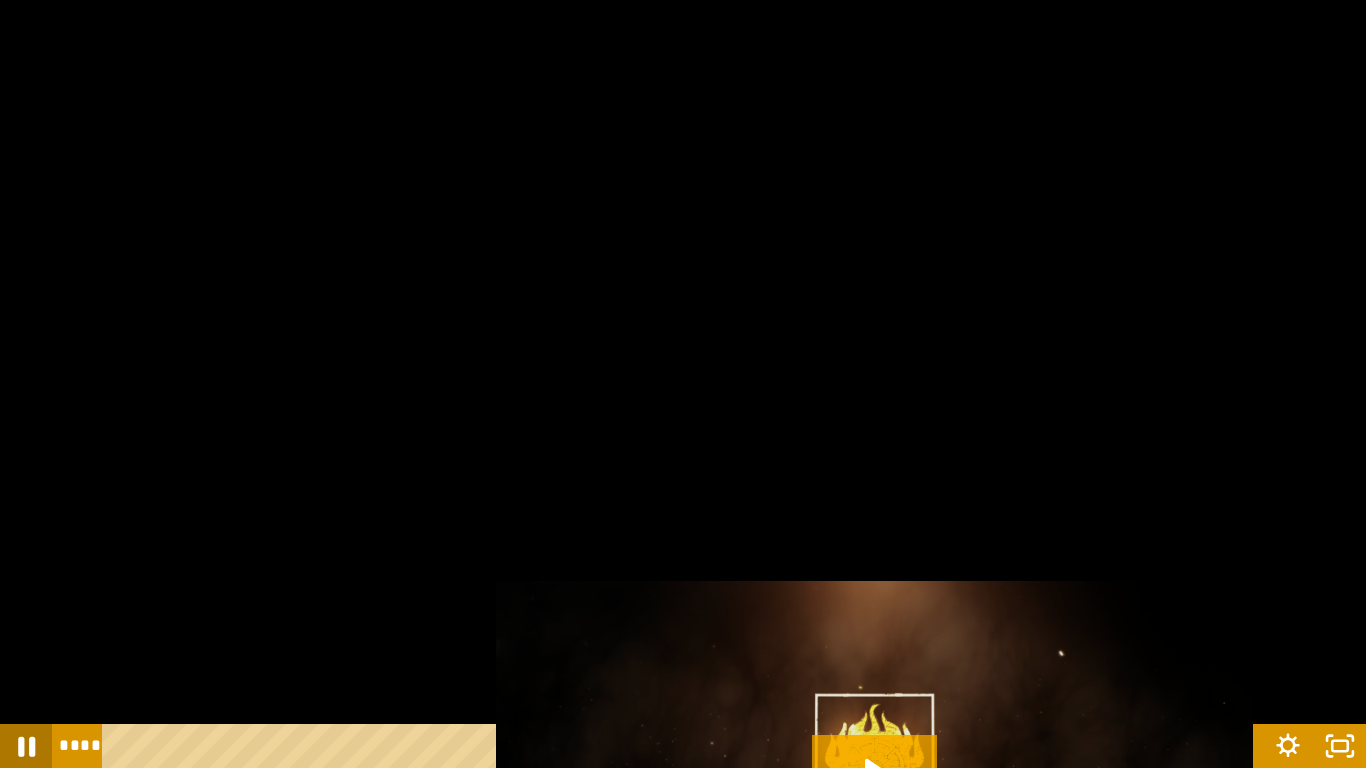 click 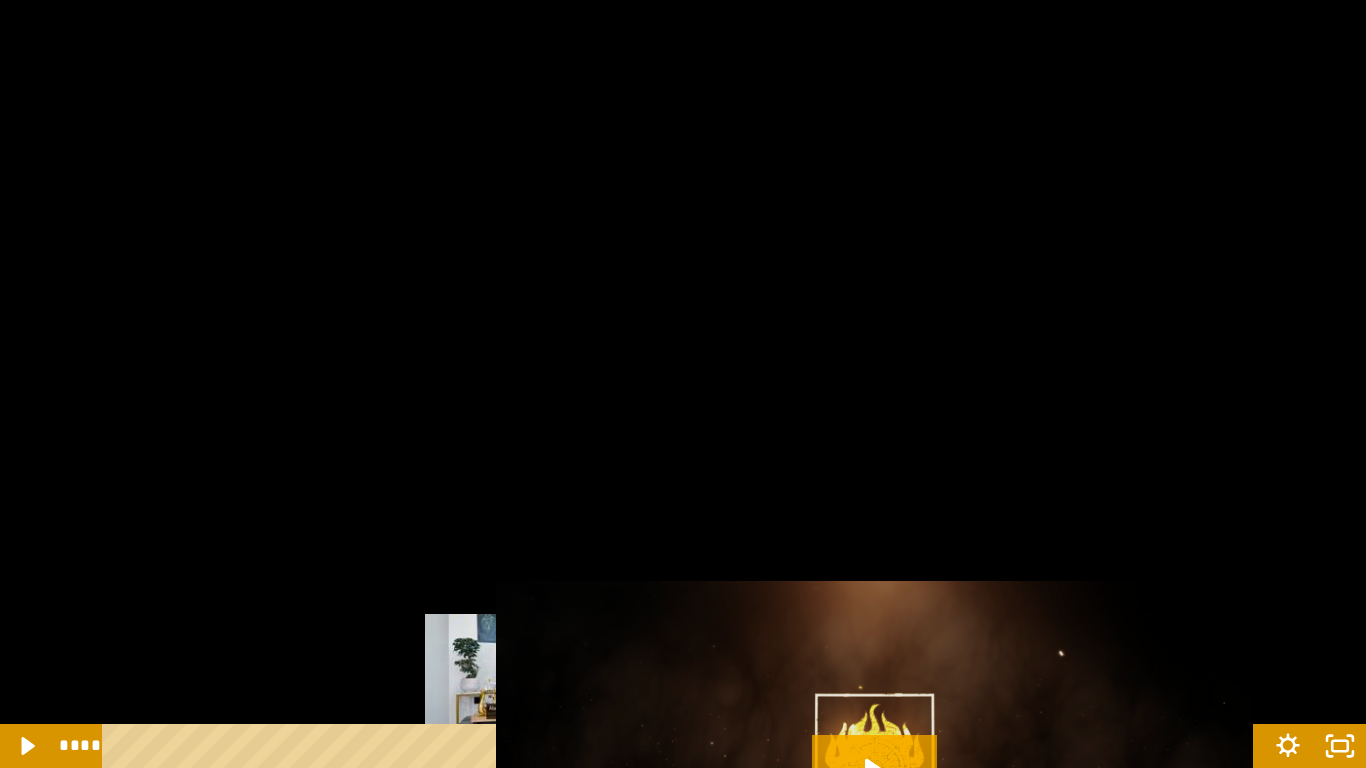 click at bounding box center [522, 746] 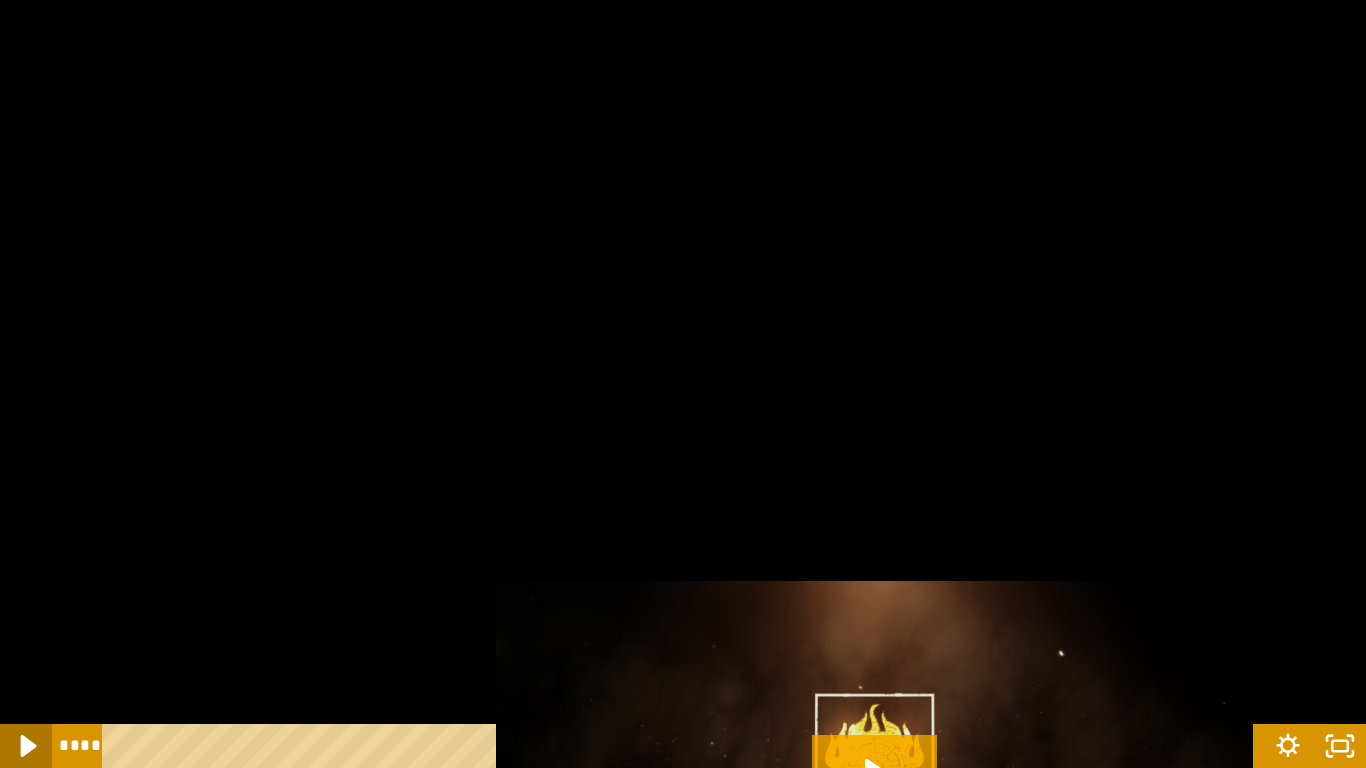 click 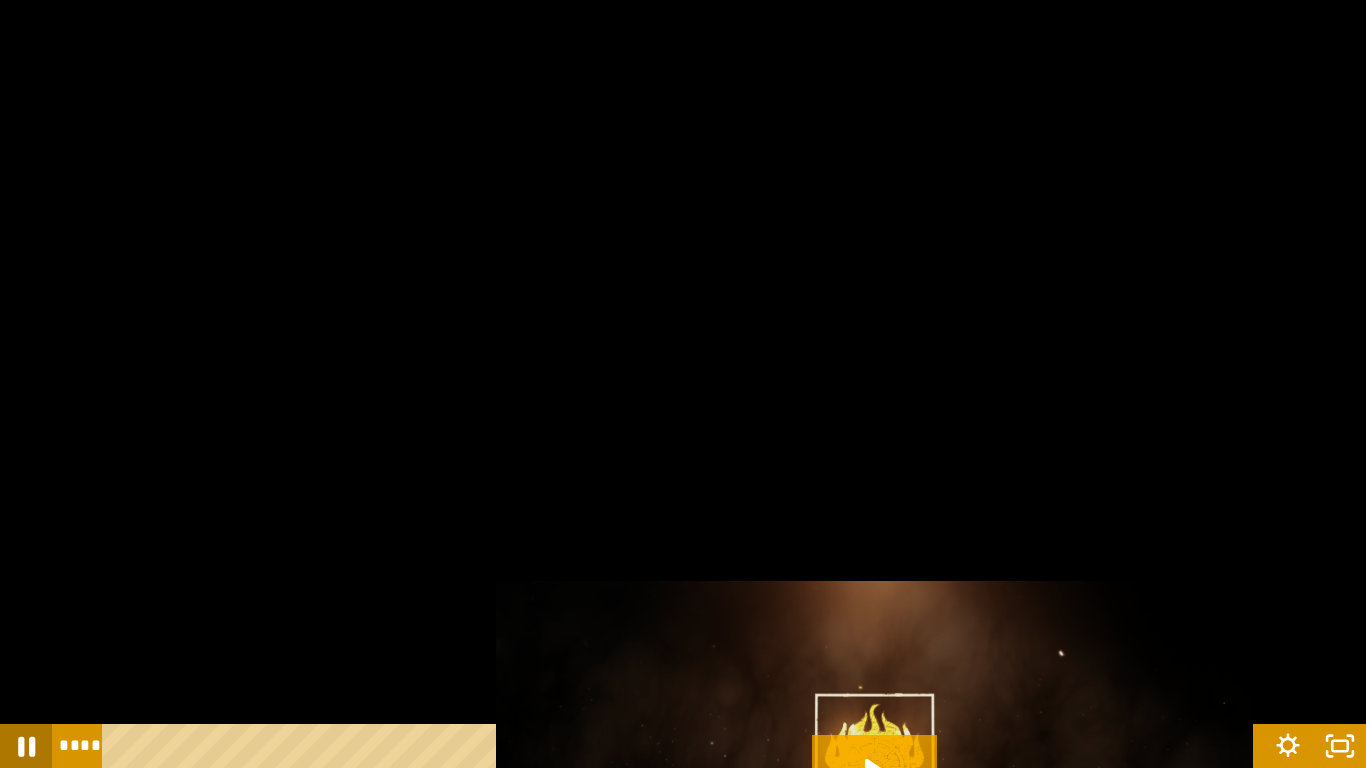 click 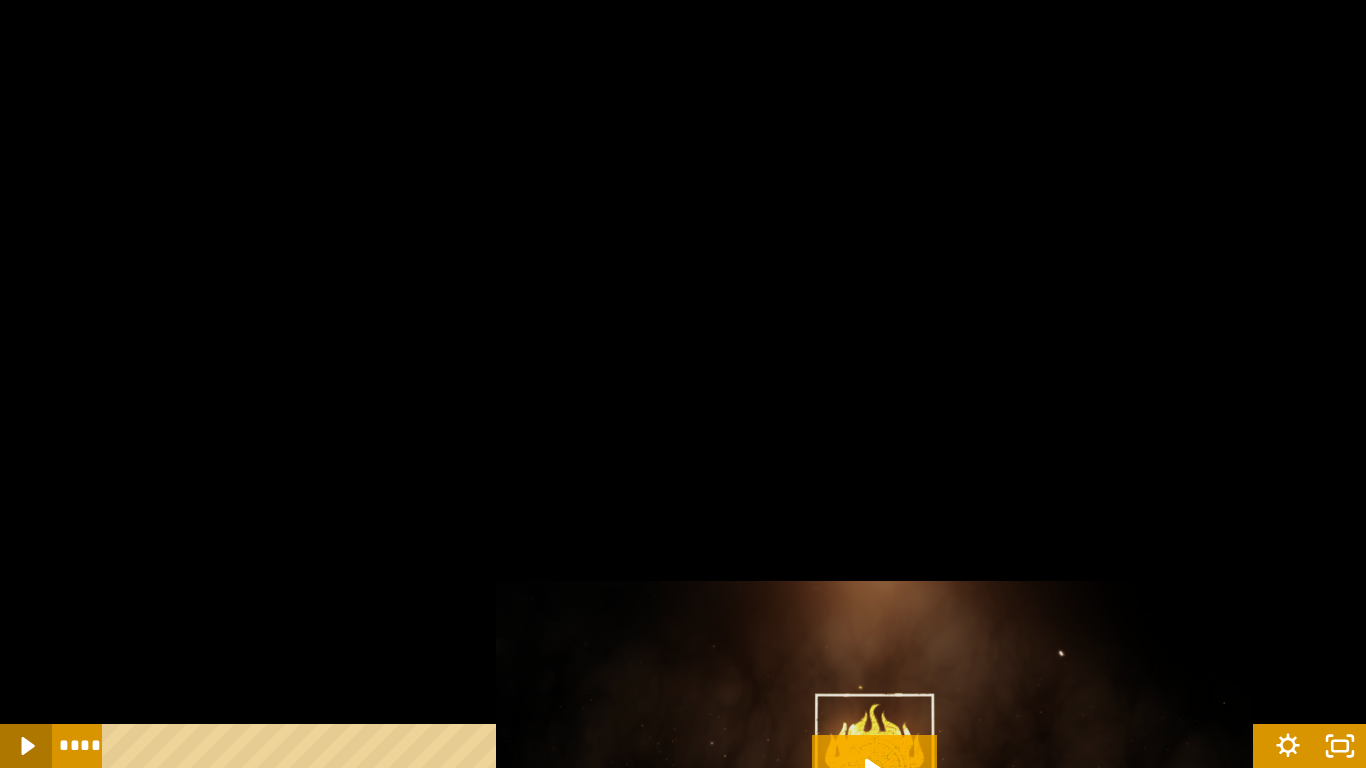 click 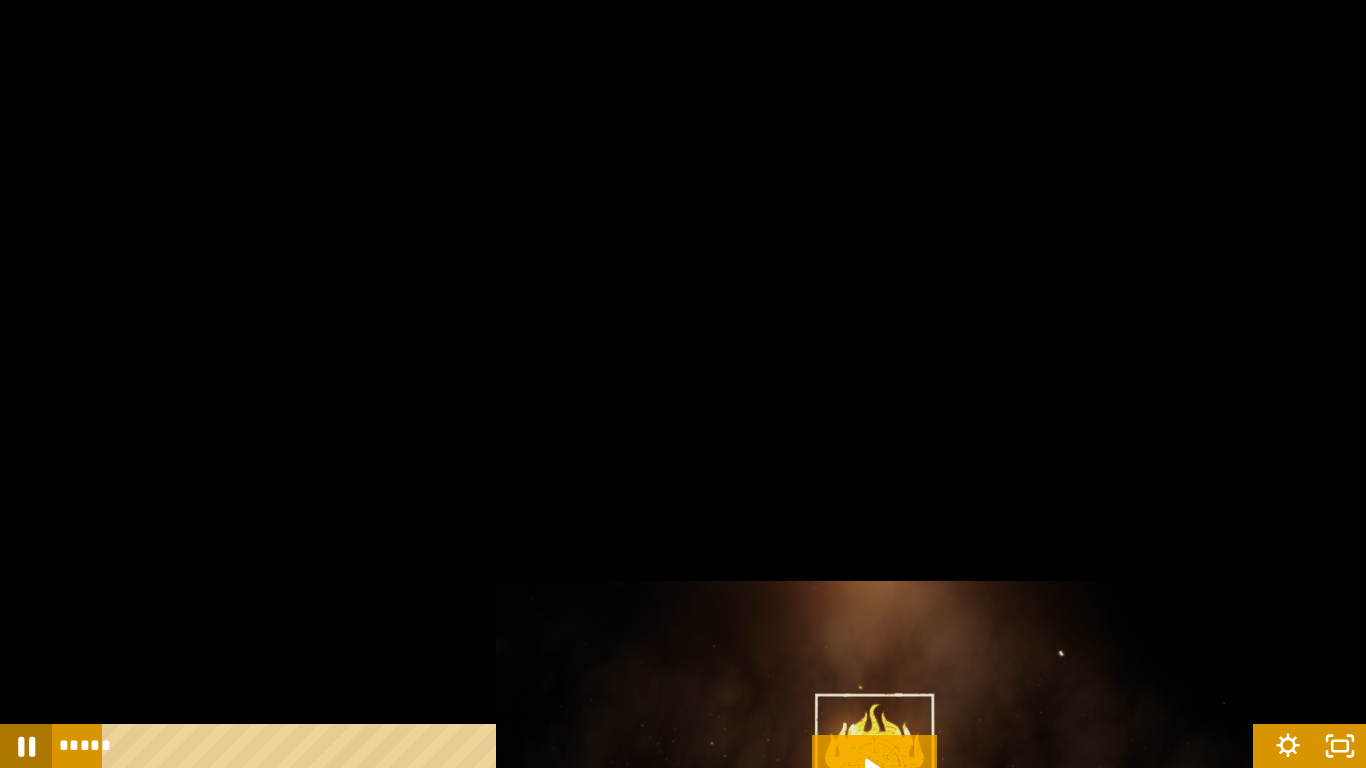 click 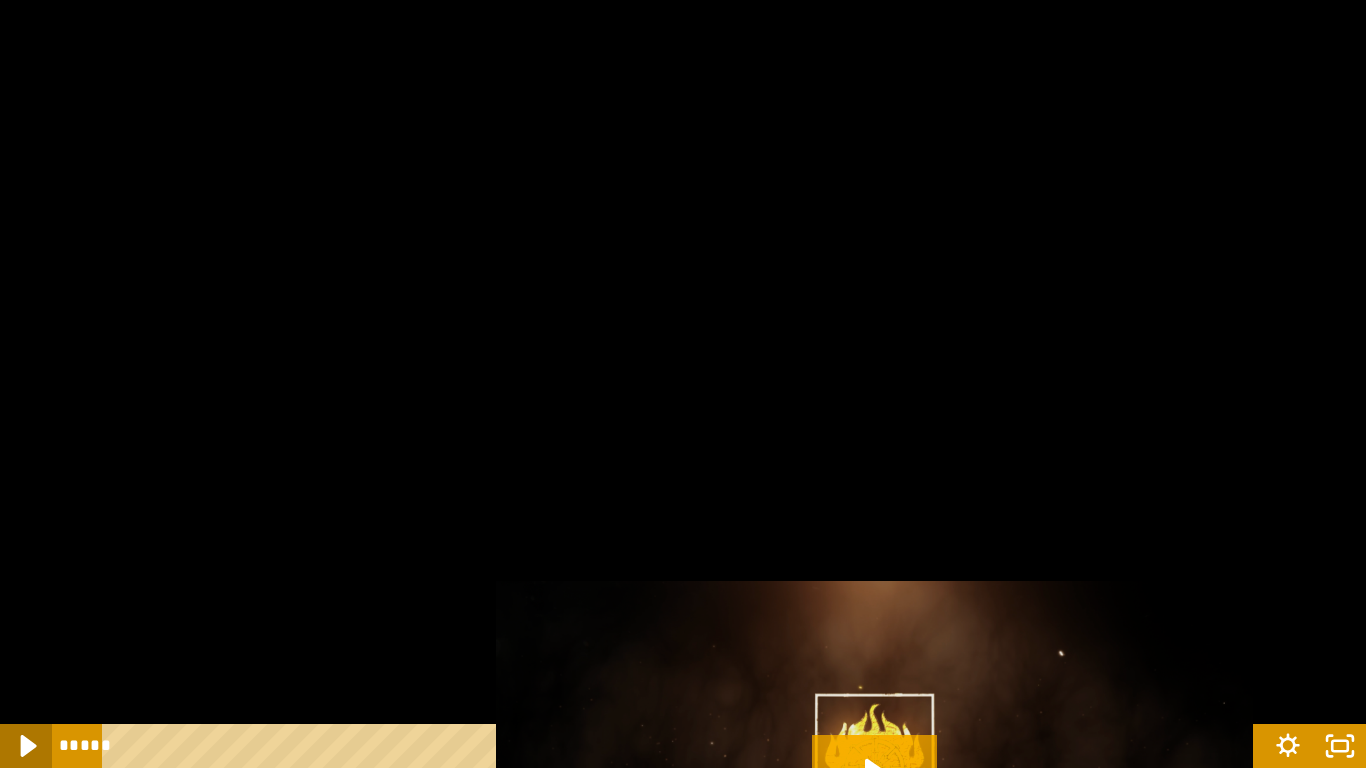 click 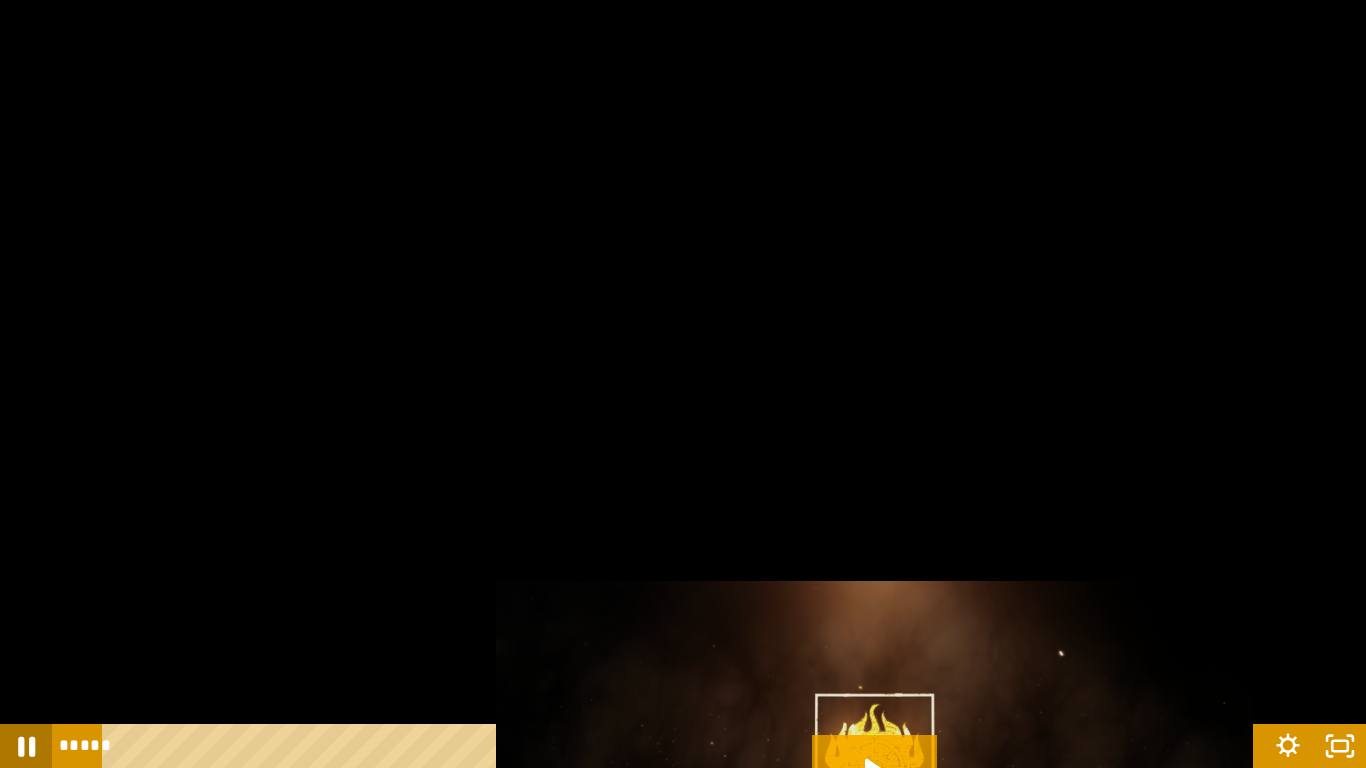 click 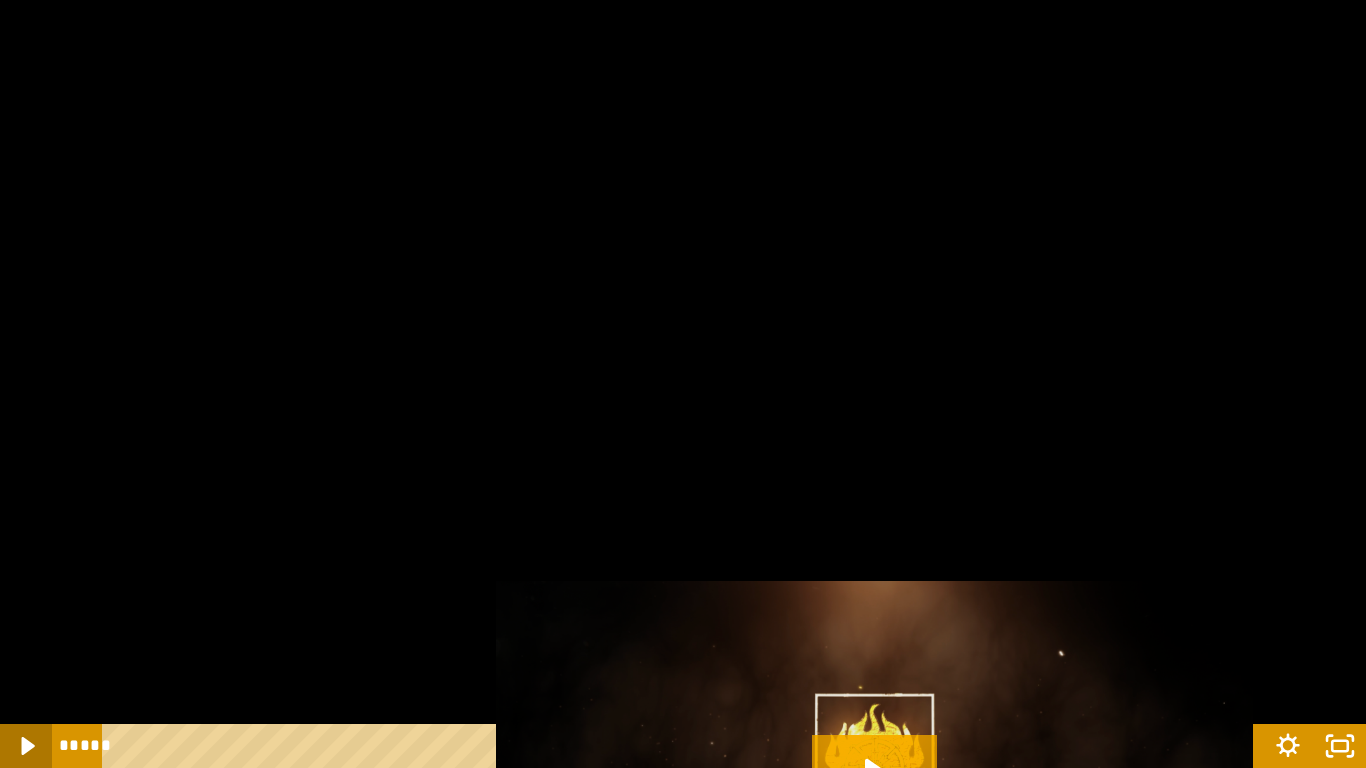 click 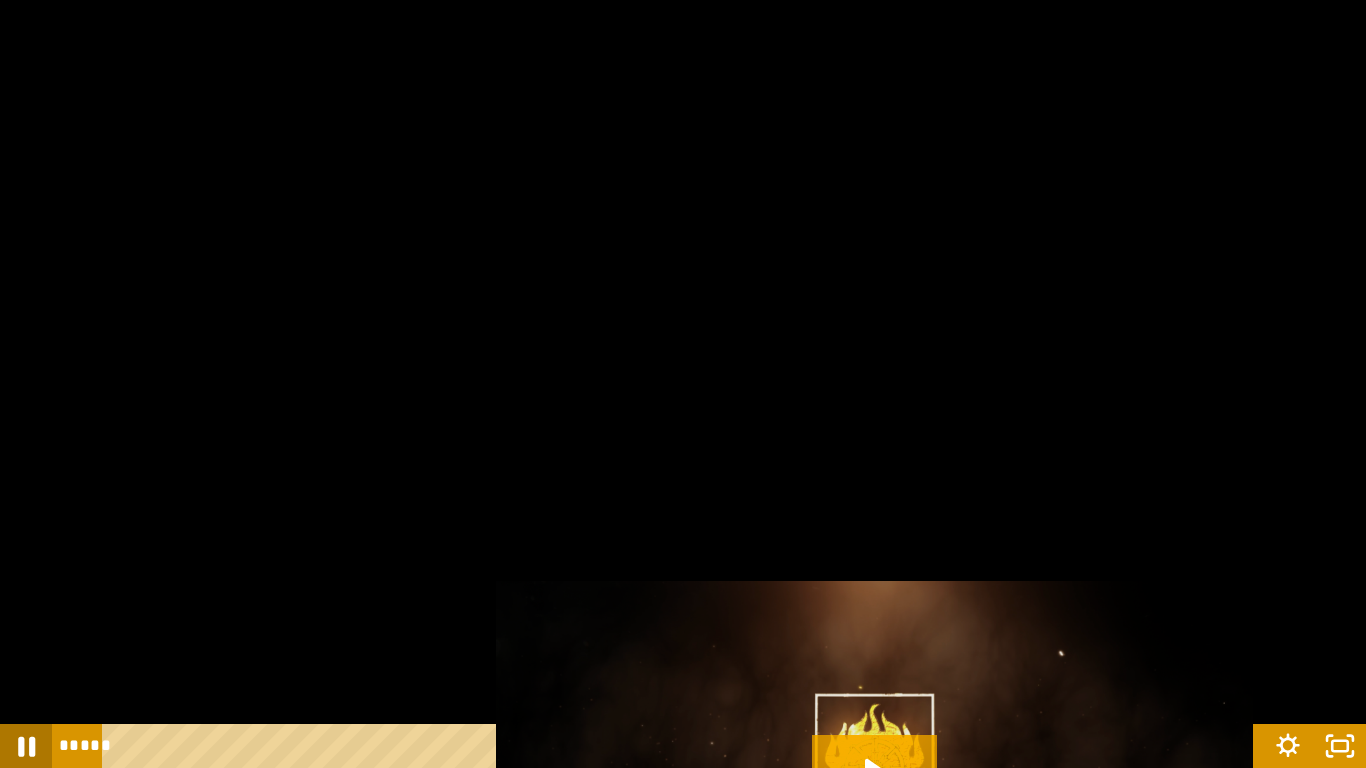click 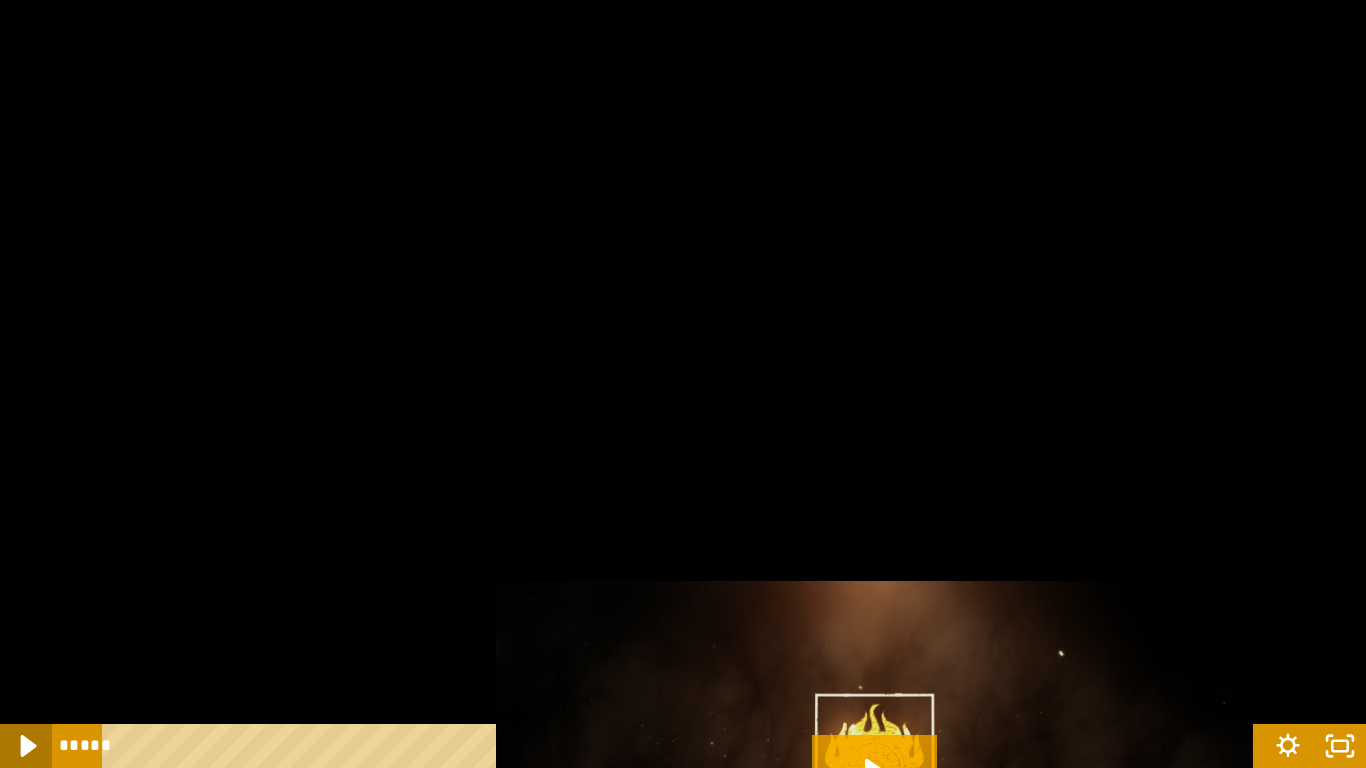 click 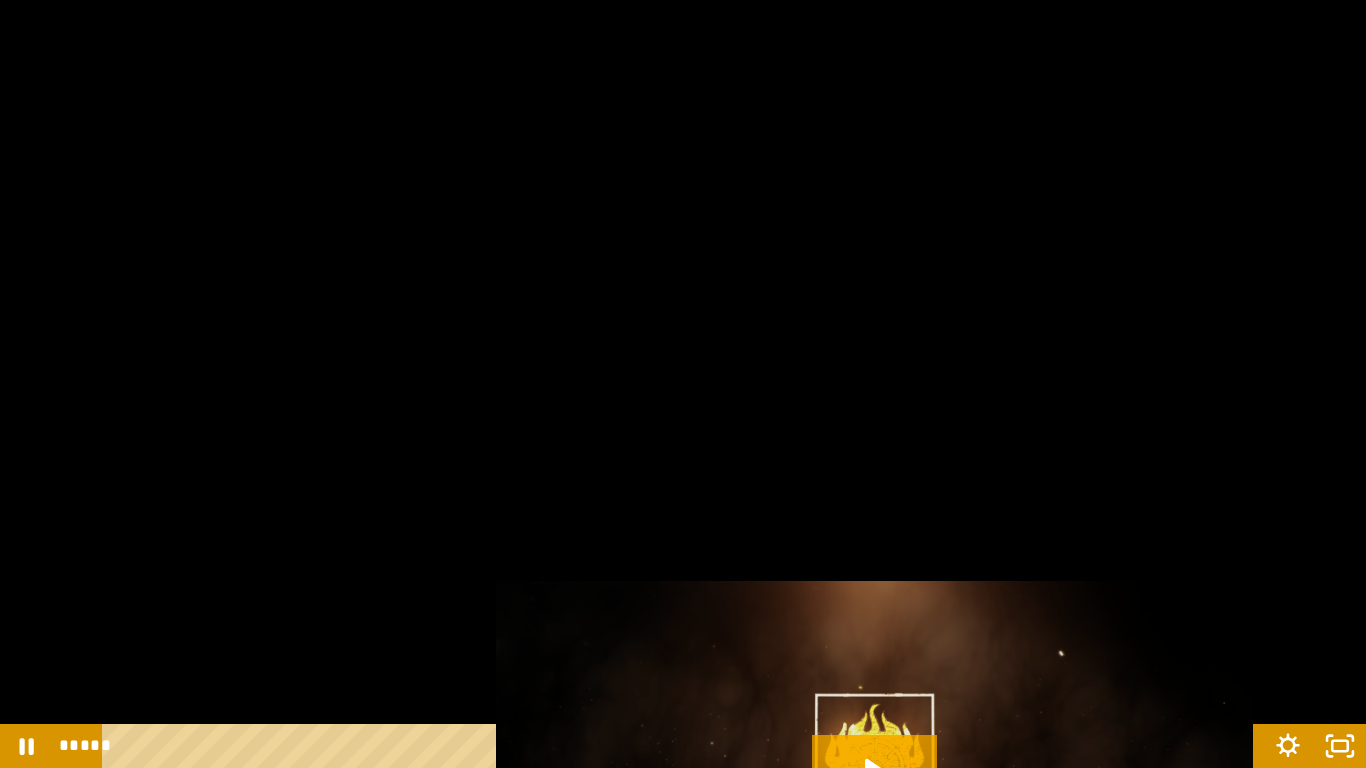 click at bounding box center [929, 746] 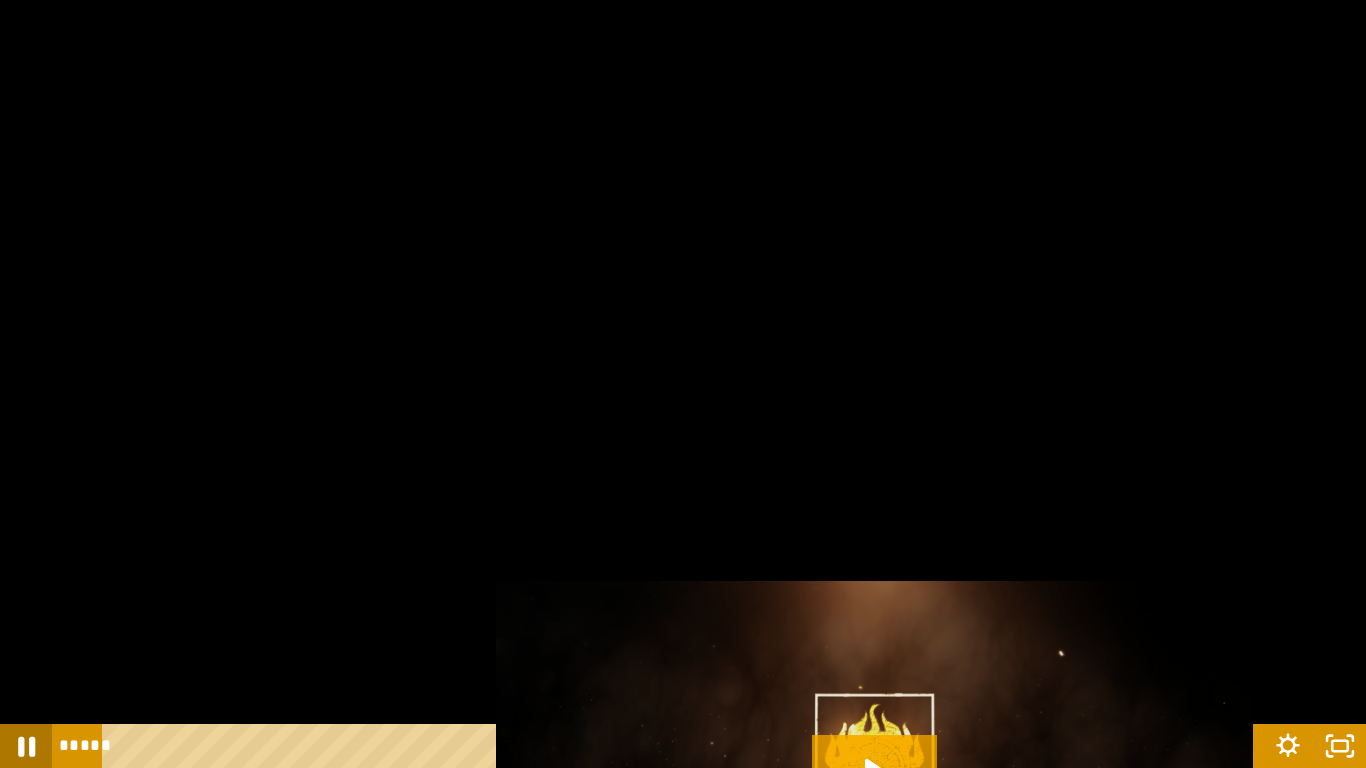 click 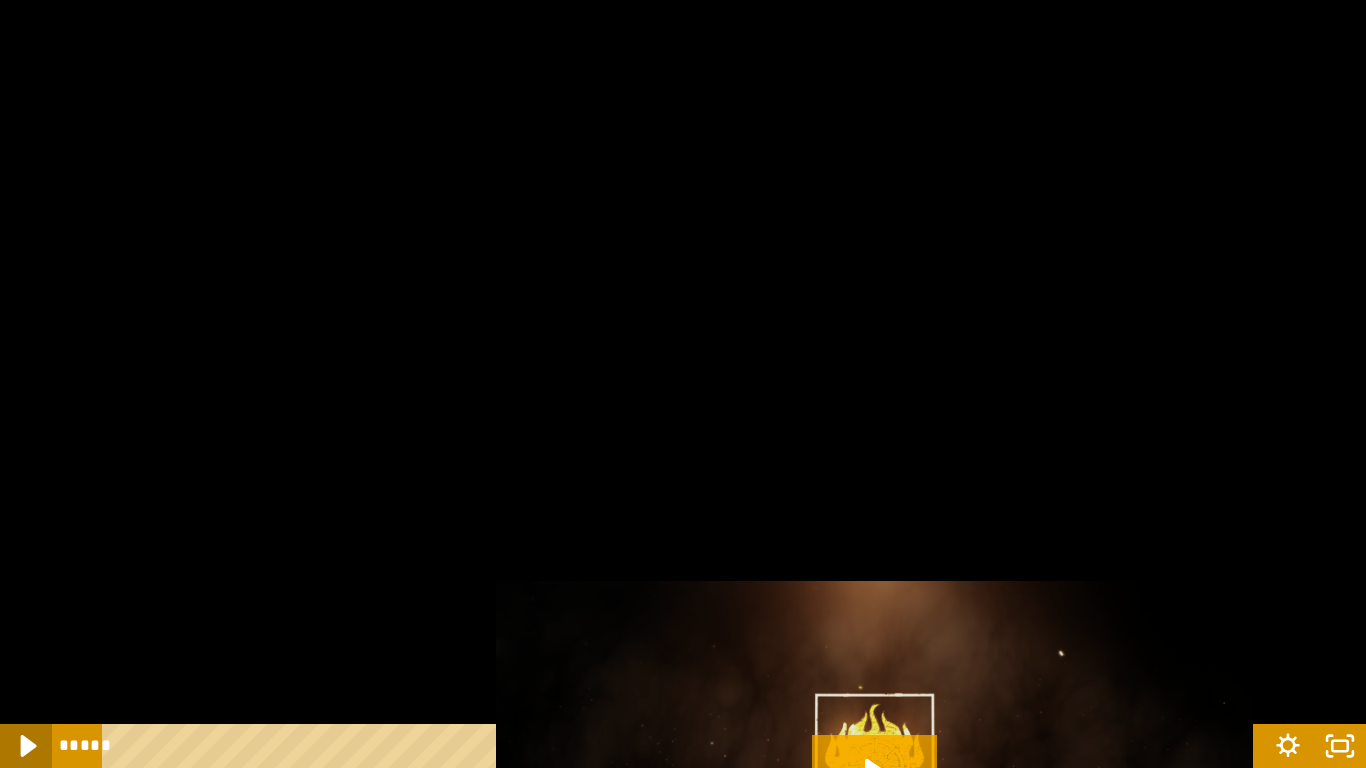 click 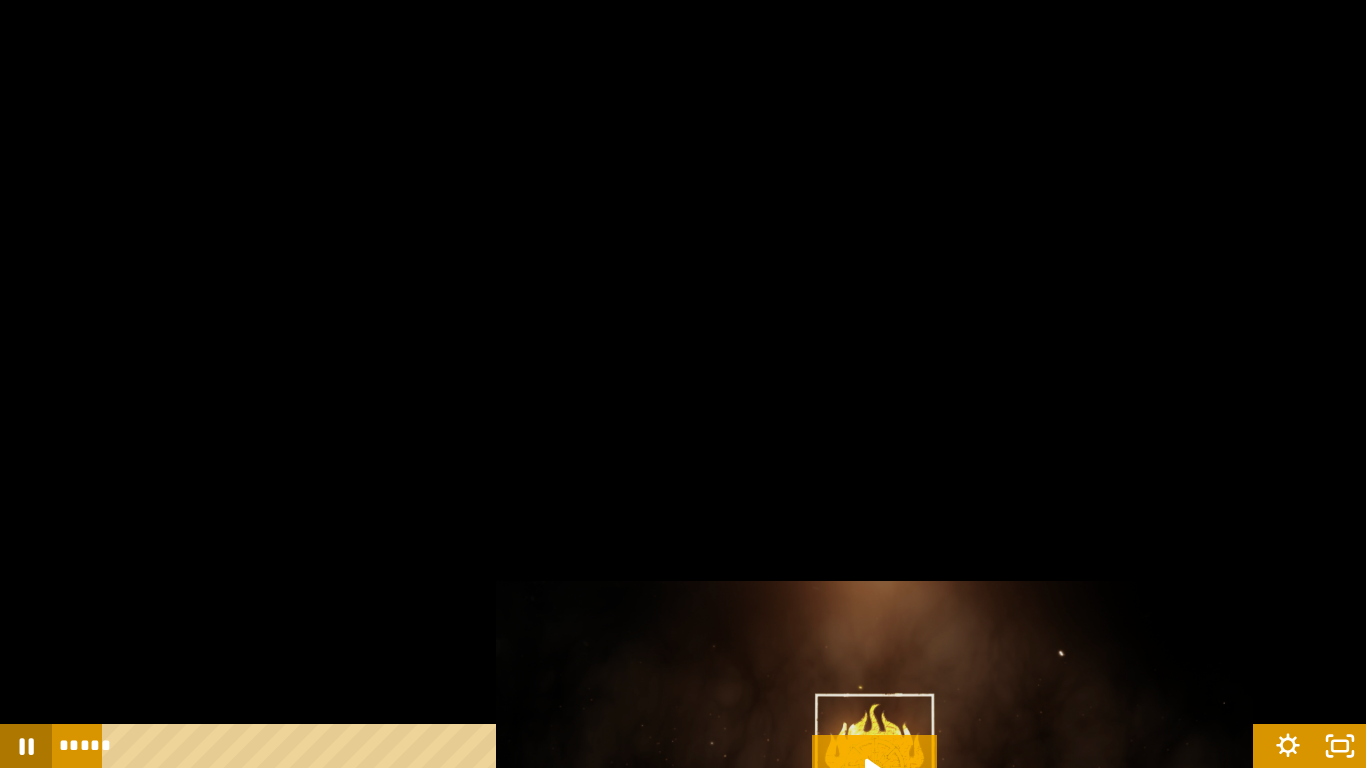 click 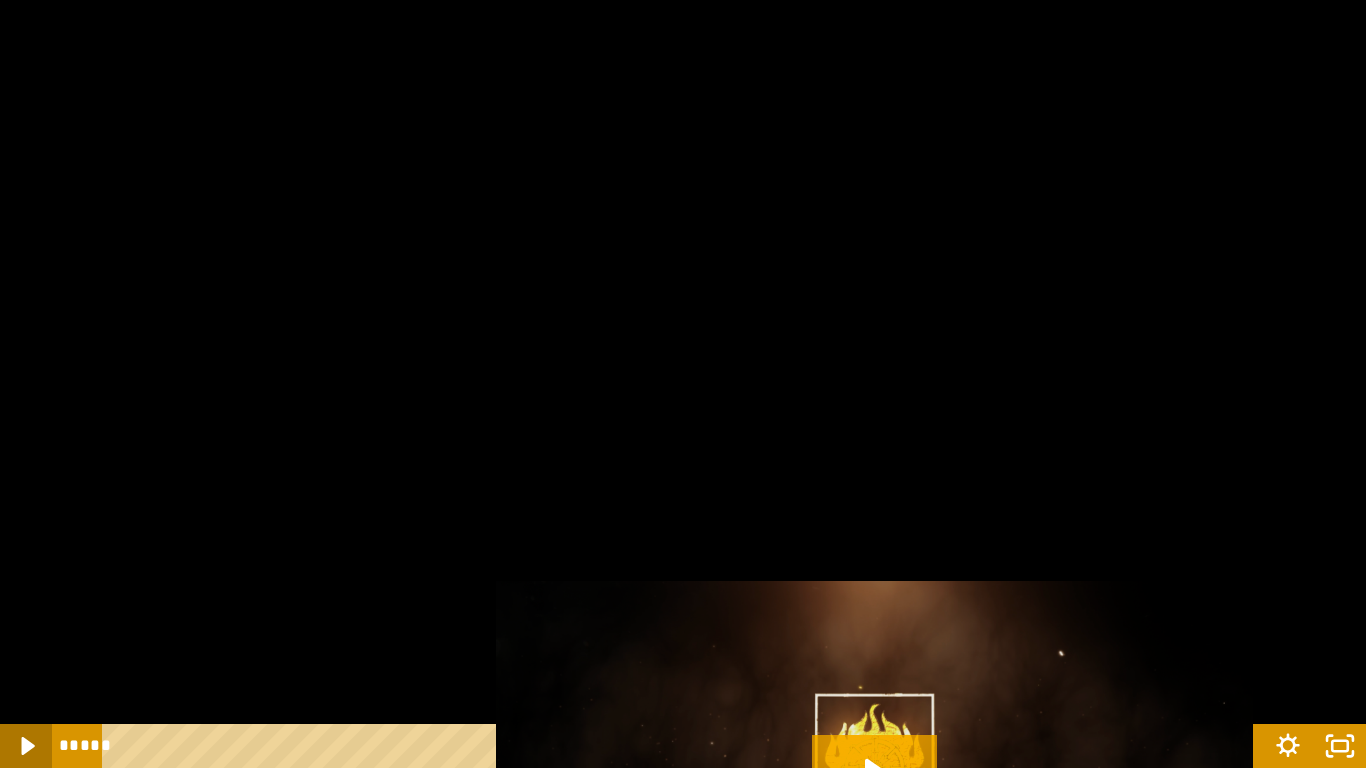 click 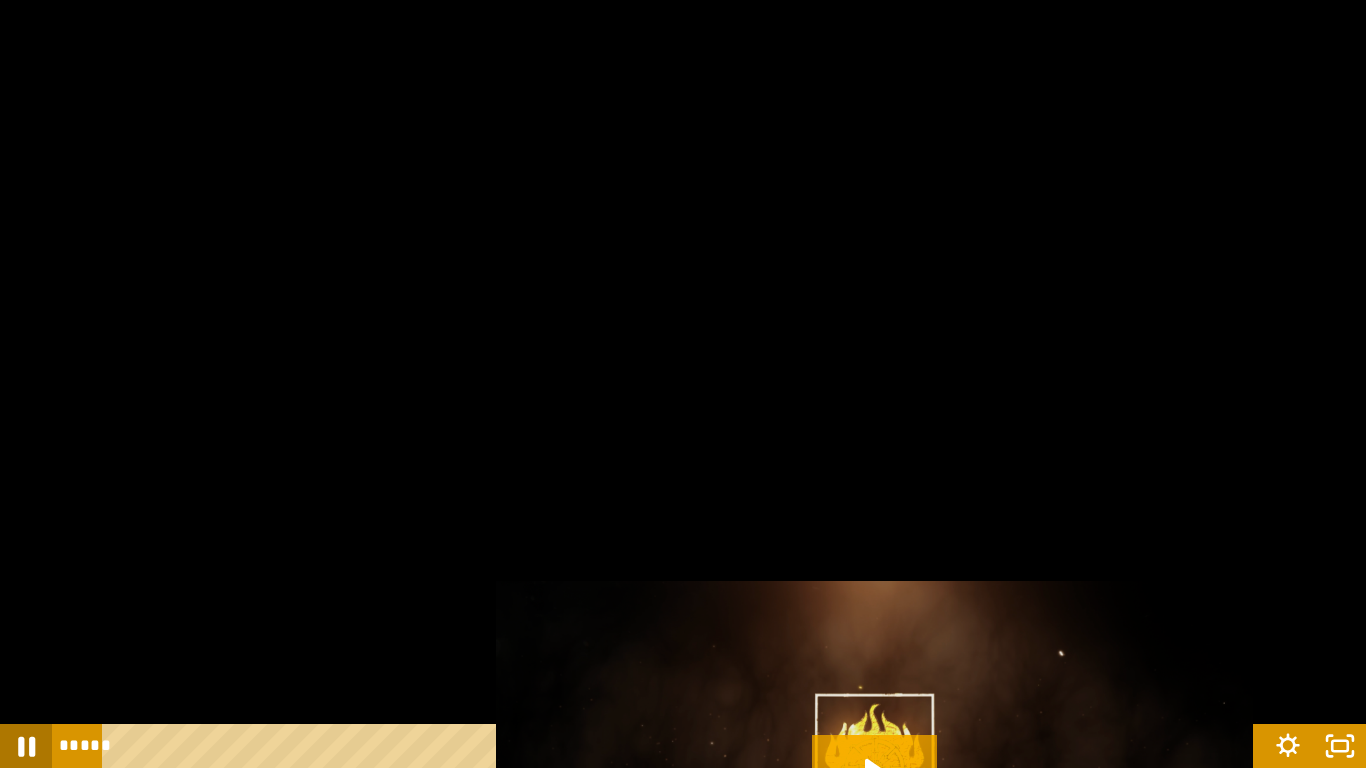 click 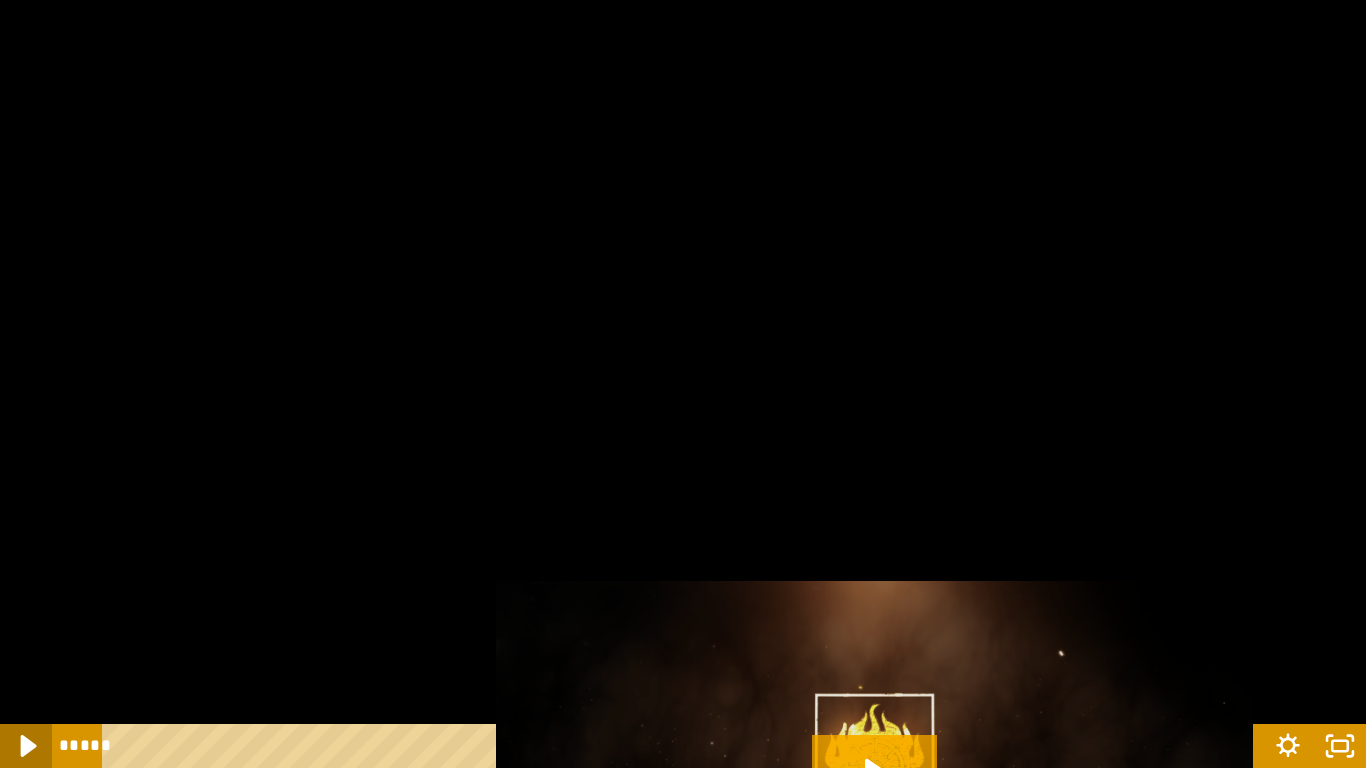 click 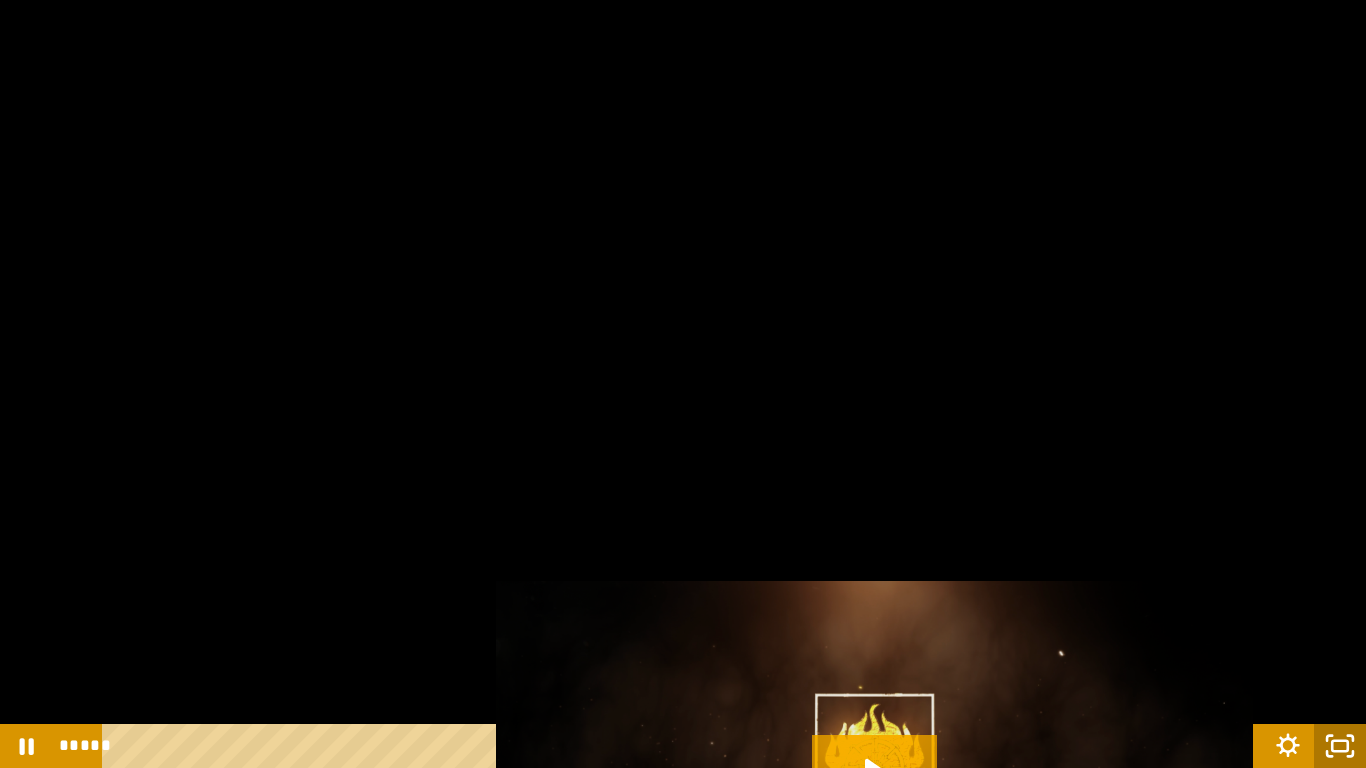 click 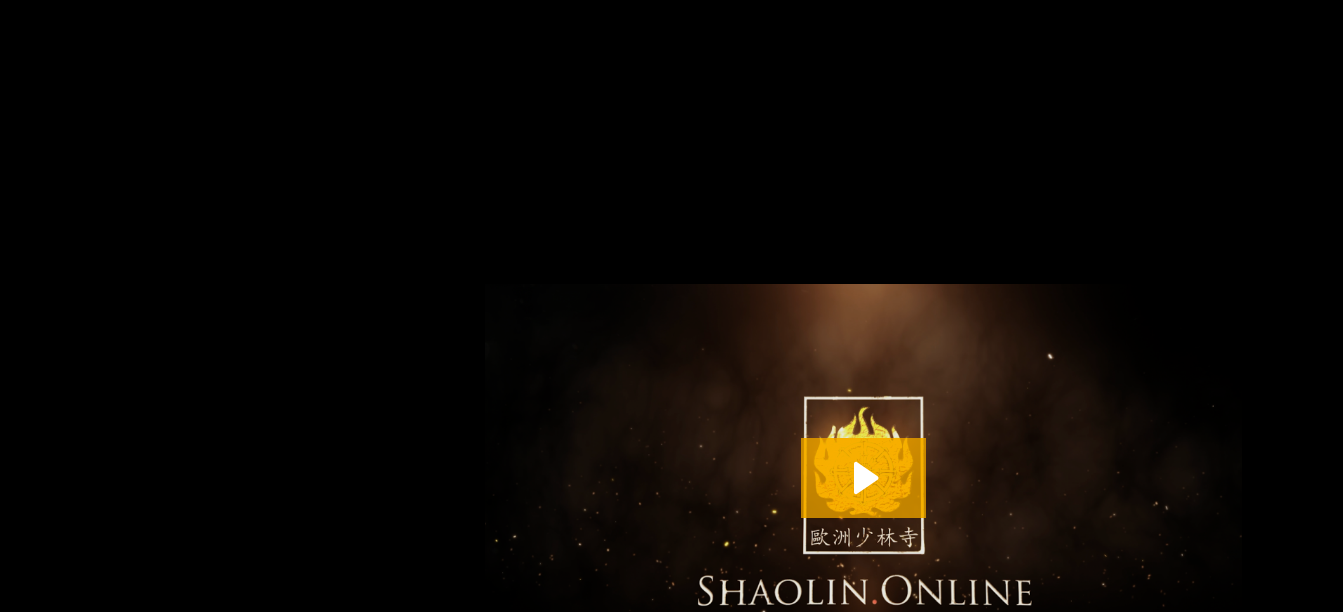 scroll, scrollTop: 2614, scrollLeft: 0, axis: vertical 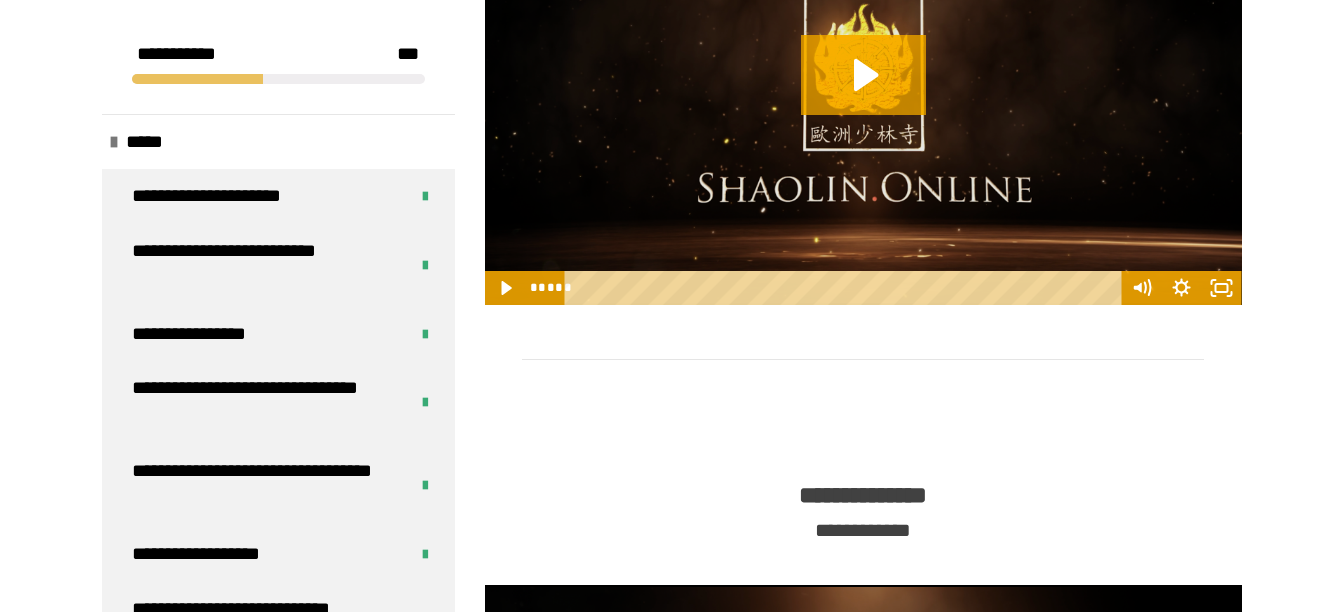 type 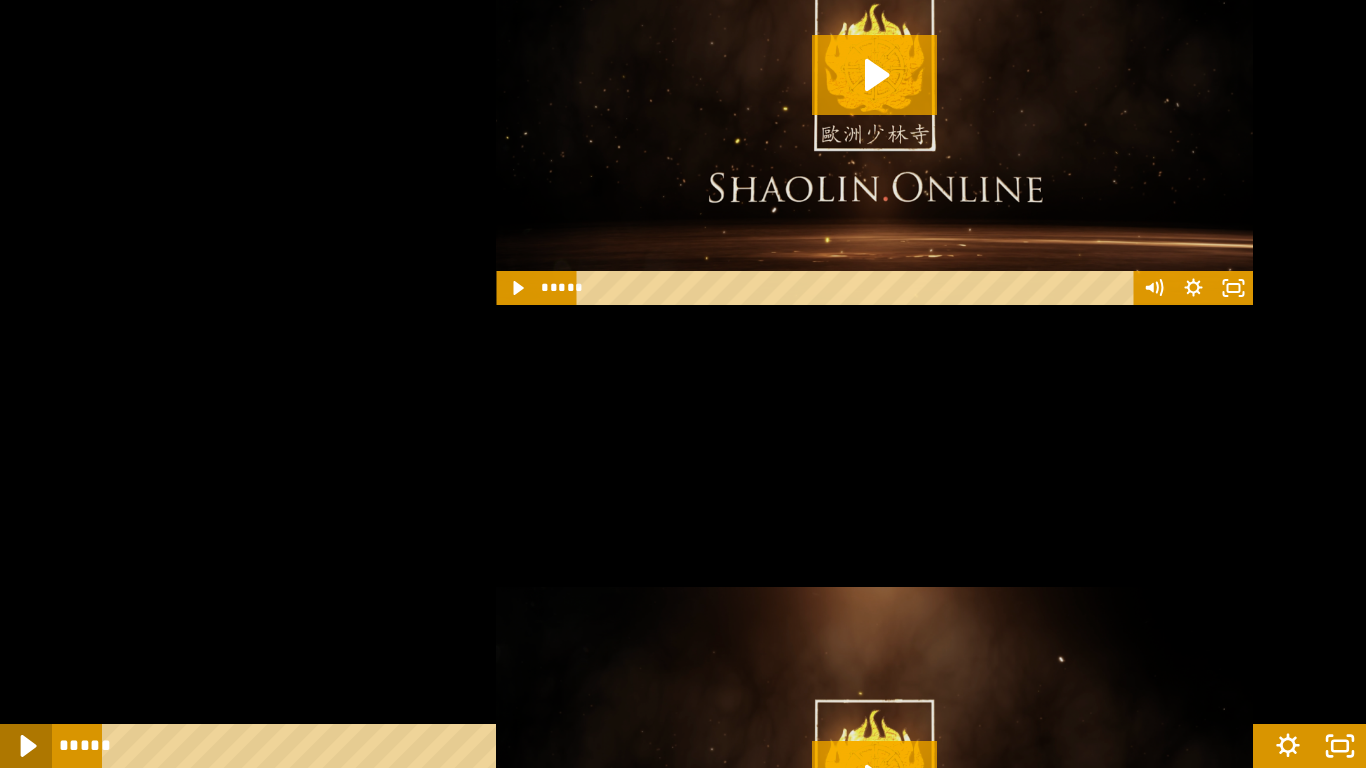 click 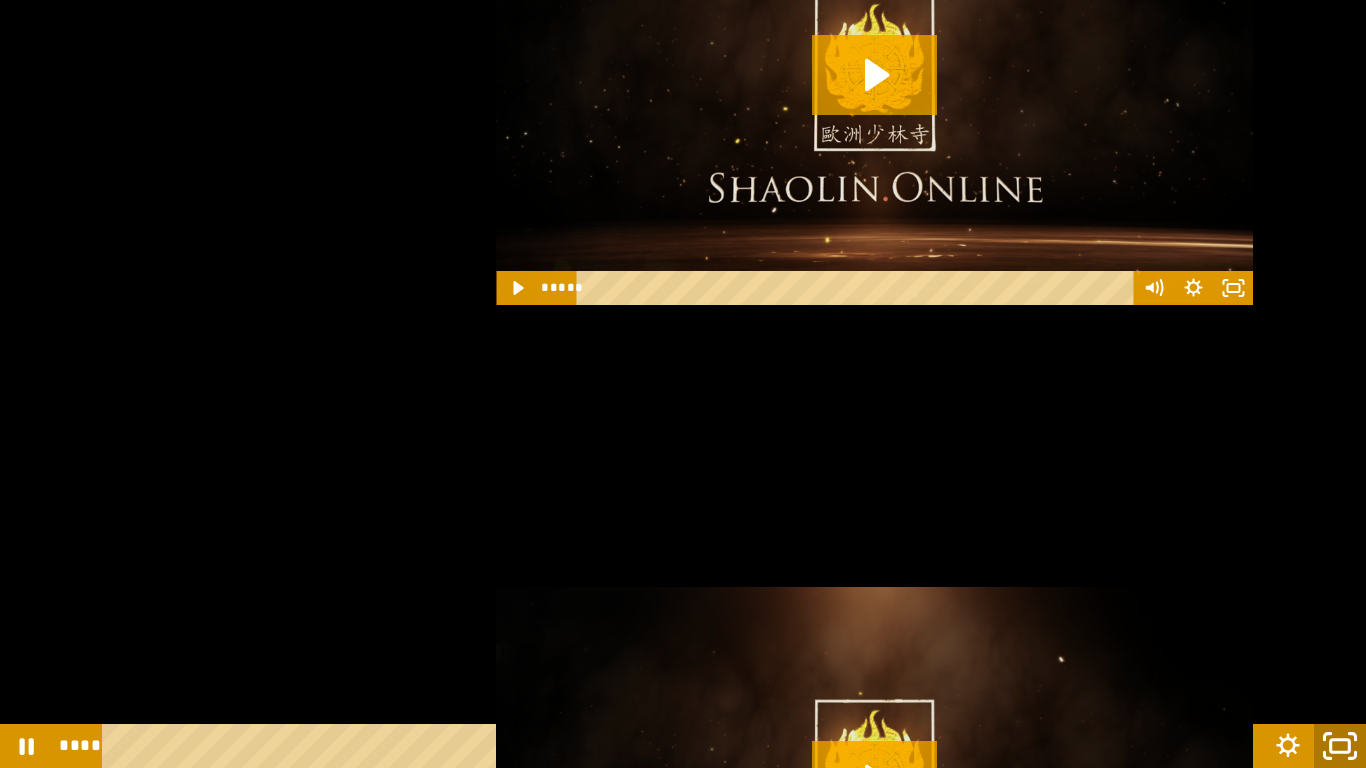 click 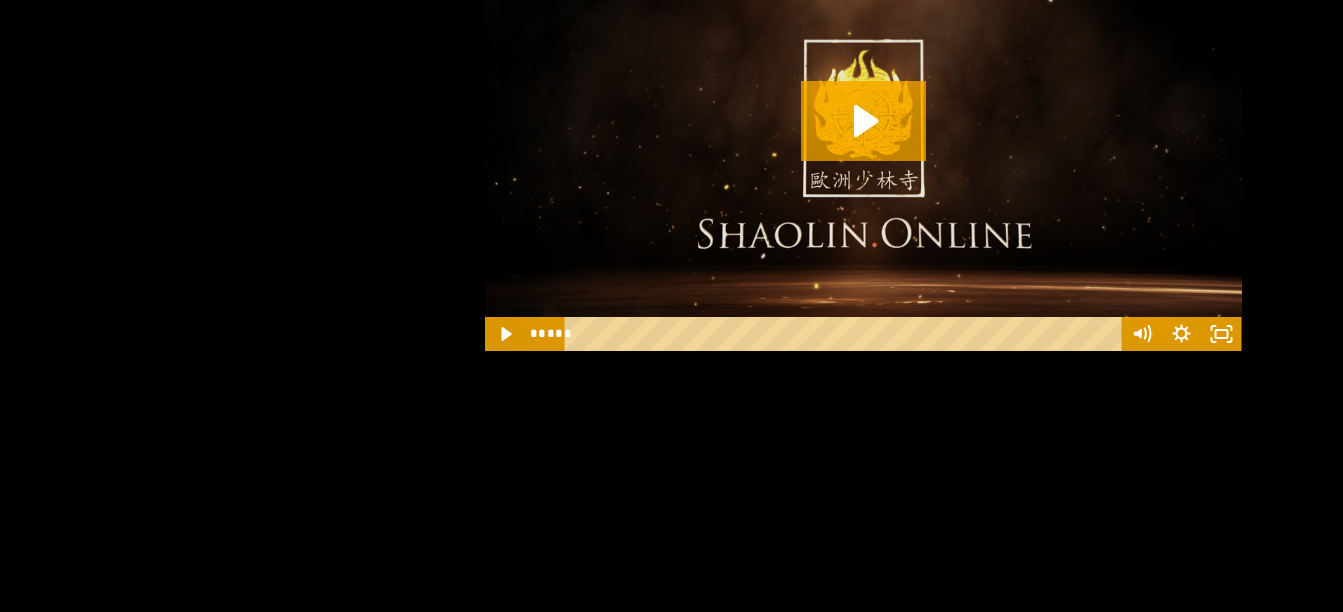 scroll, scrollTop: 2714, scrollLeft: 0, axis: vertical 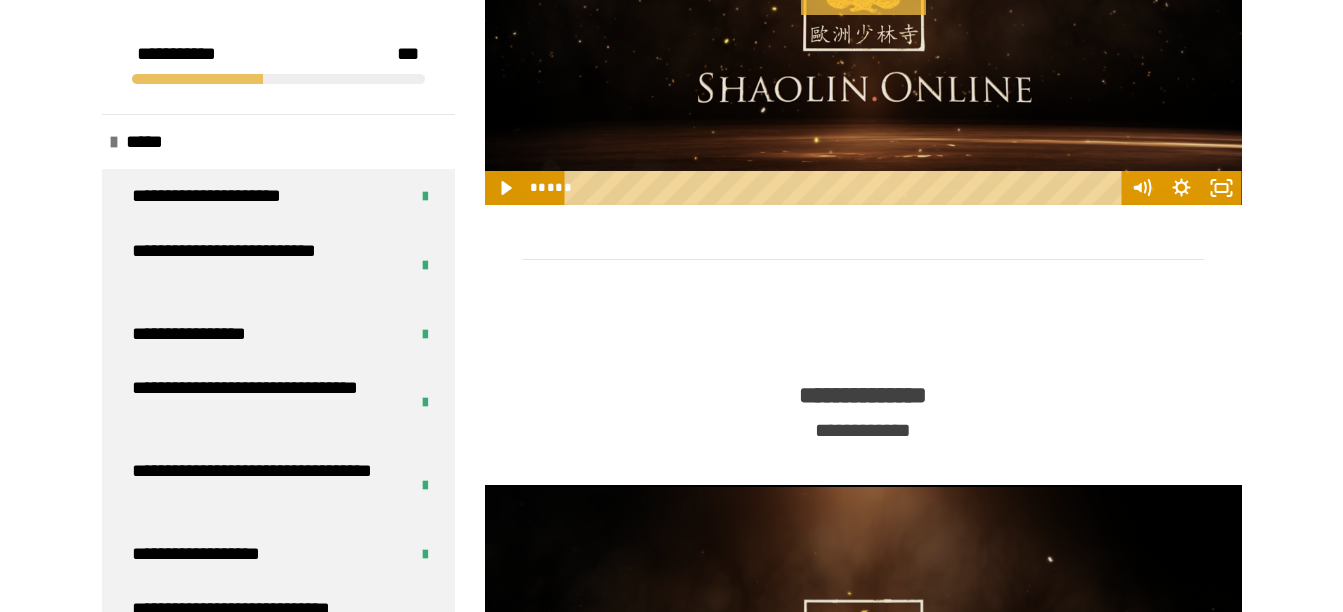 click 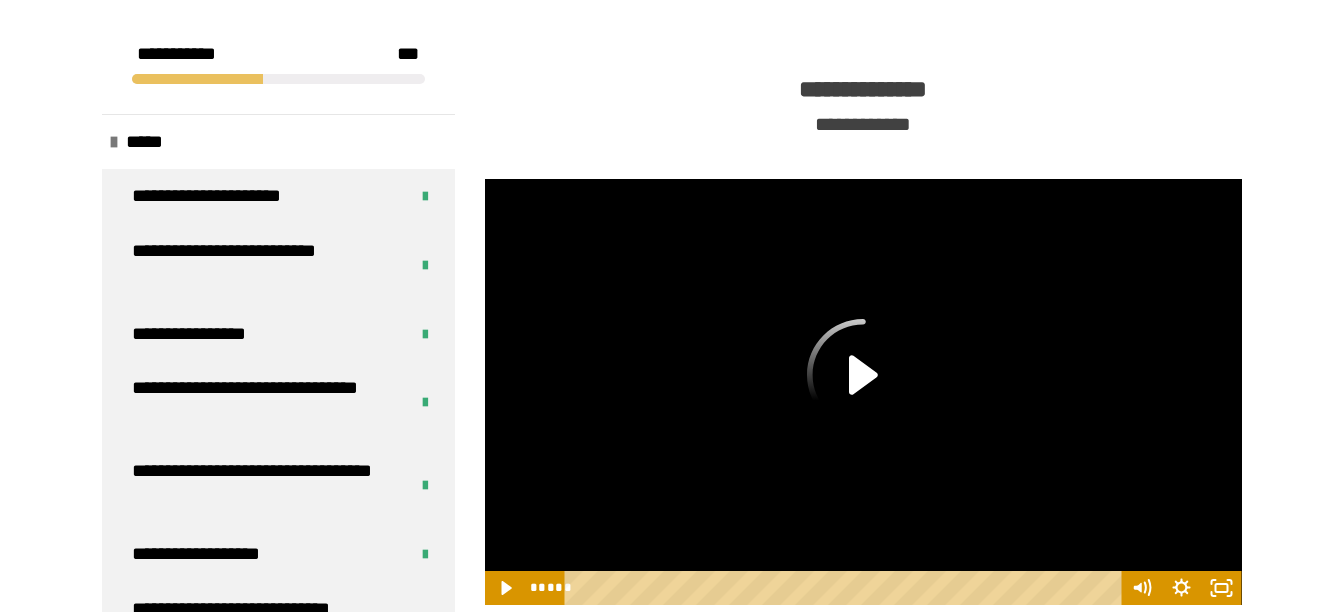 scroll, scrollTop: 2014, scrollLeft: 0, axis: vertical 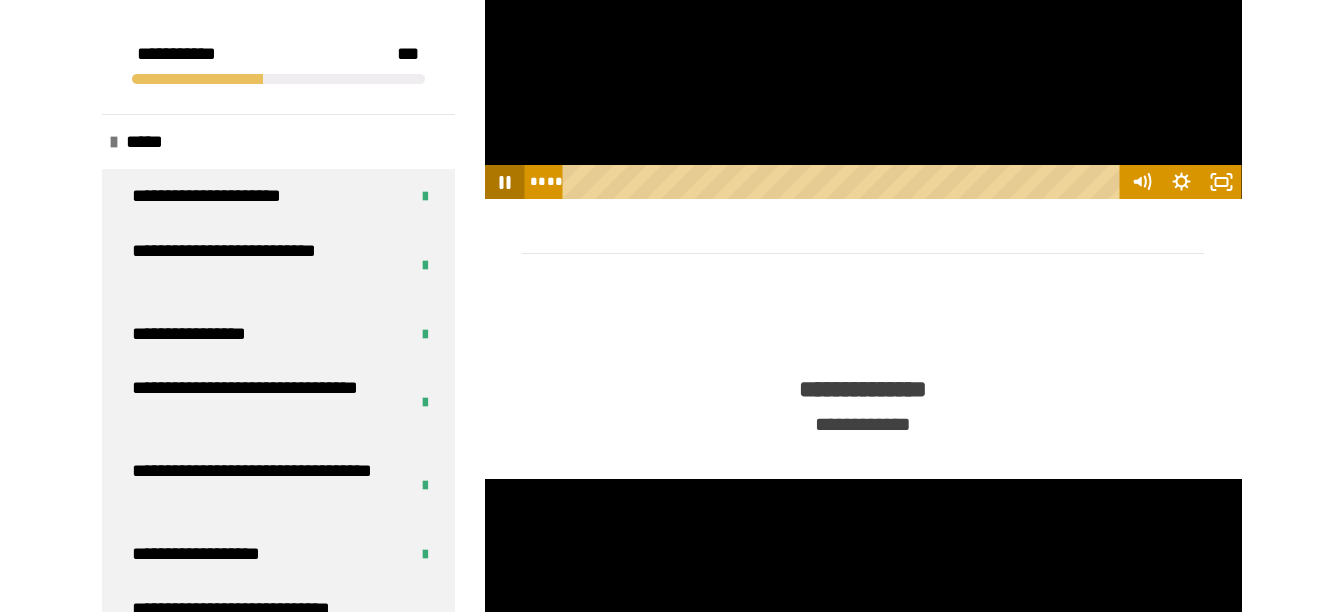 click 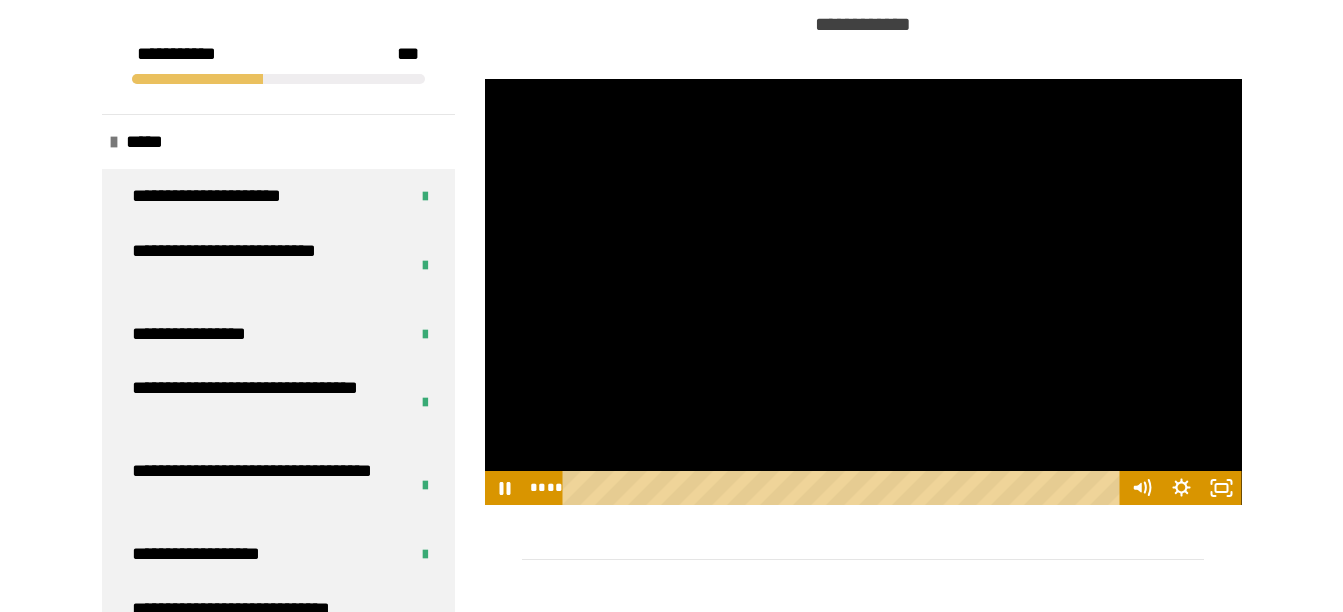 scroll, scrollTop: 2814, scrollLeft: 0, axis: vertical 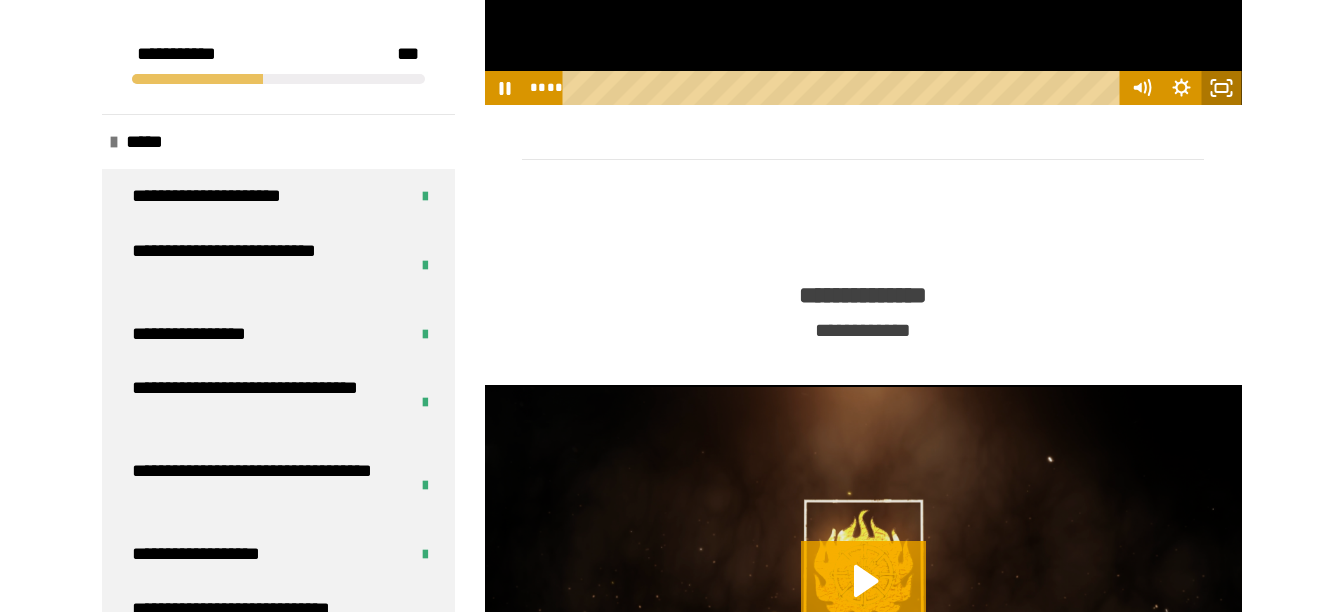 click 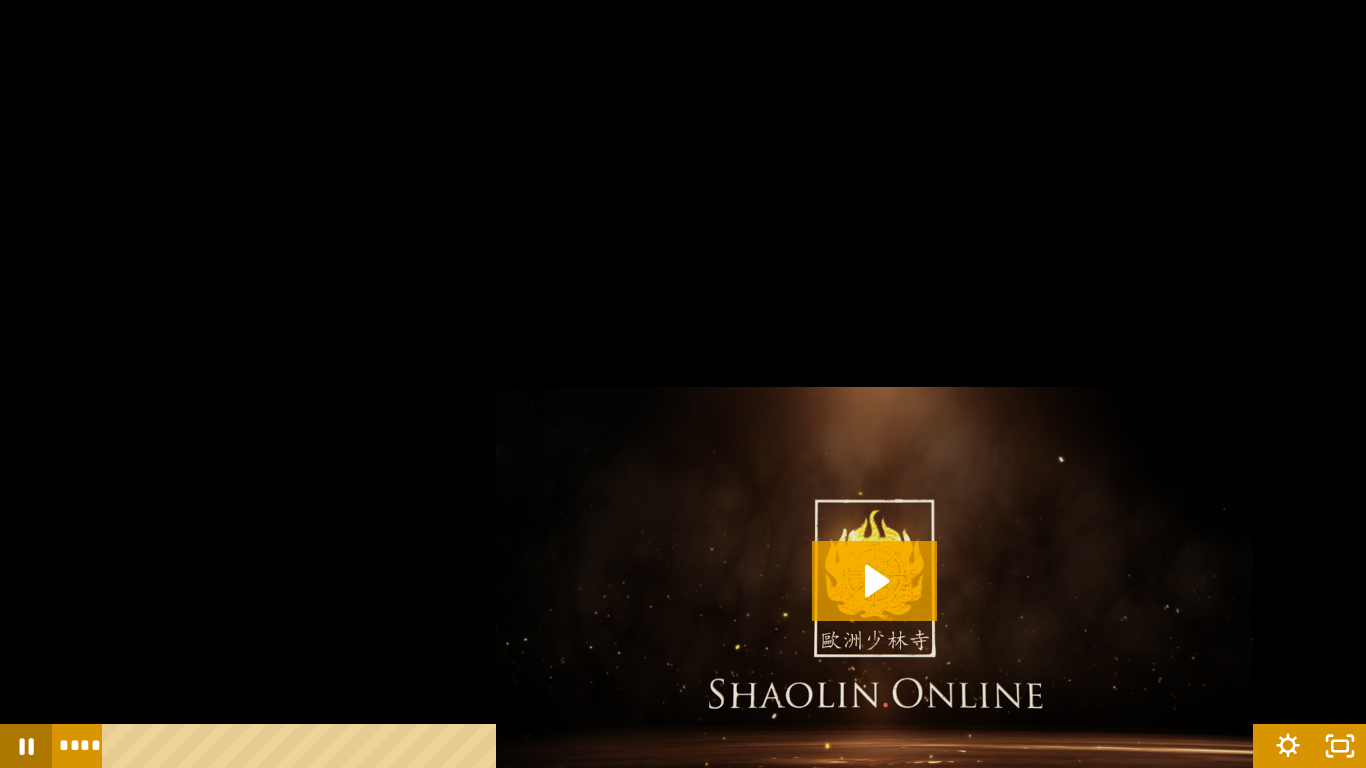 click 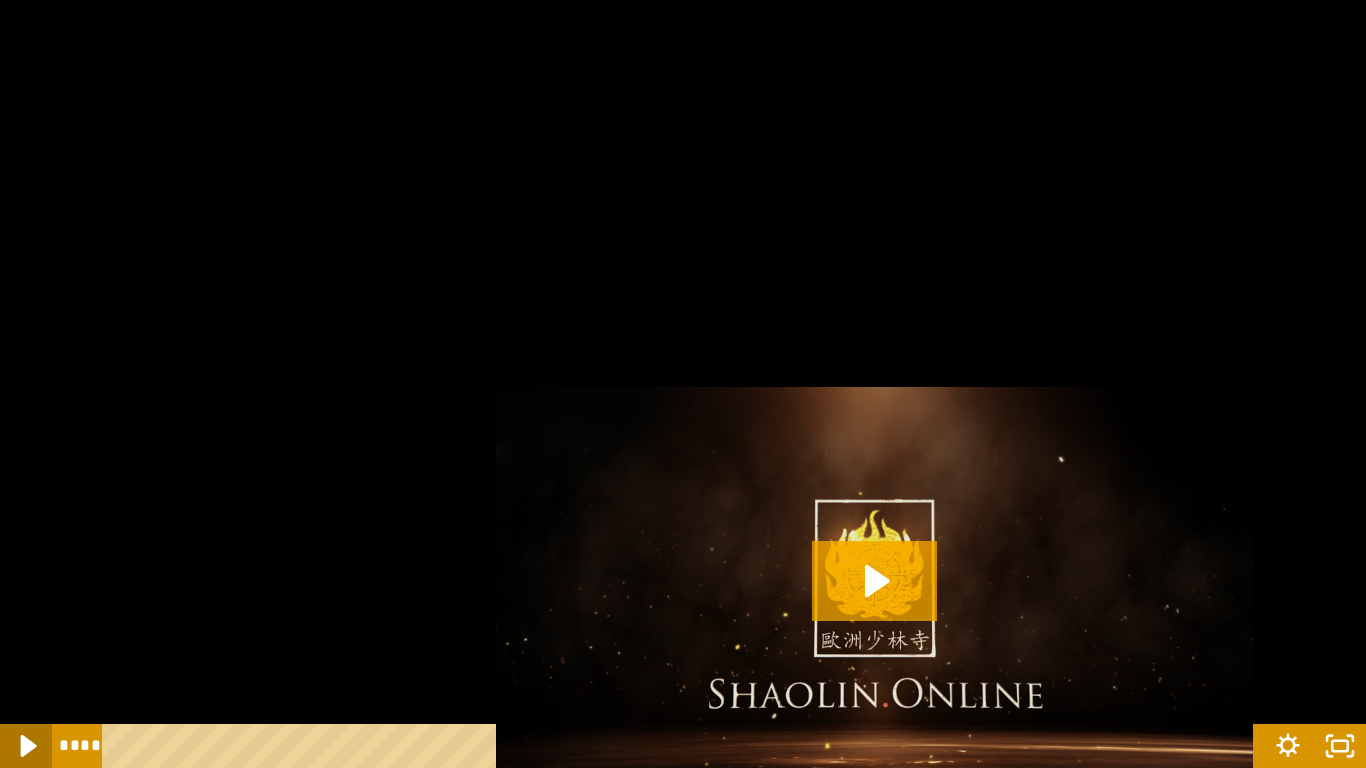 click 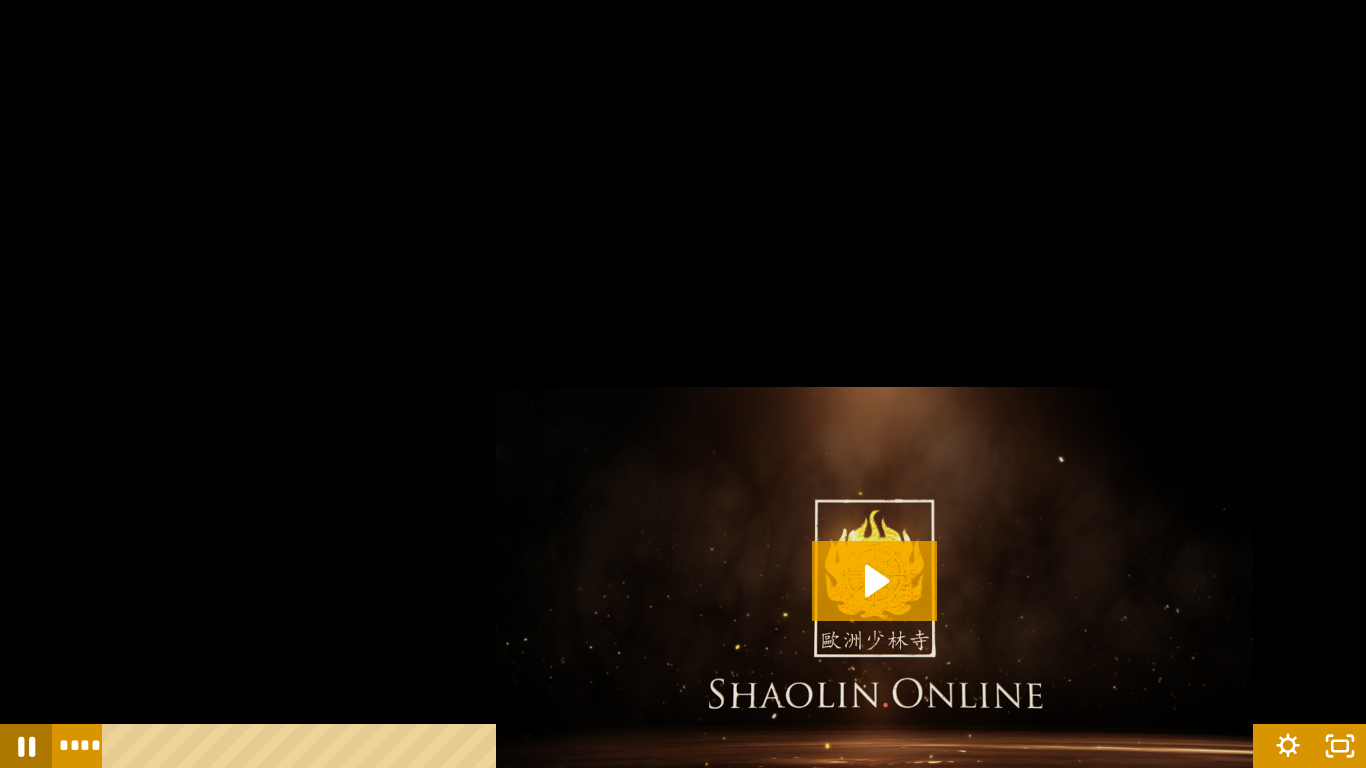 click 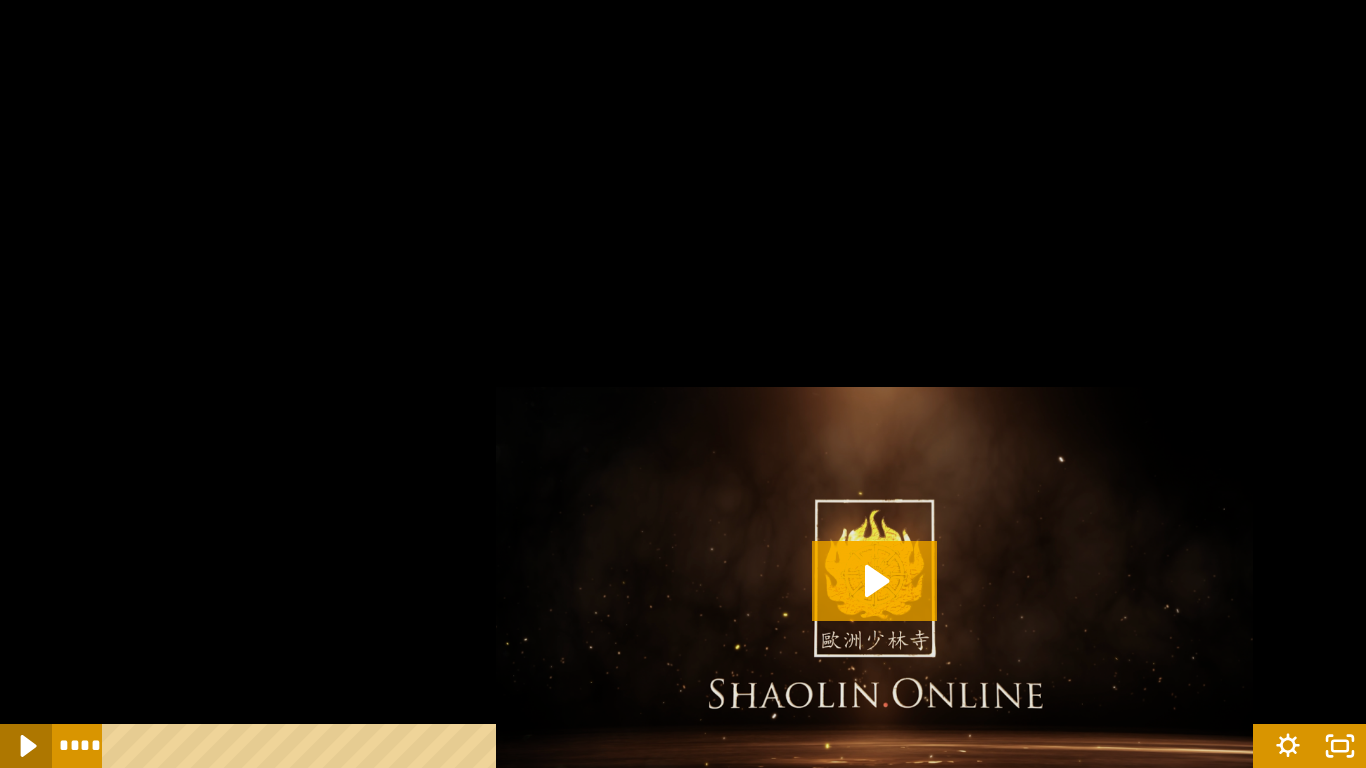 click 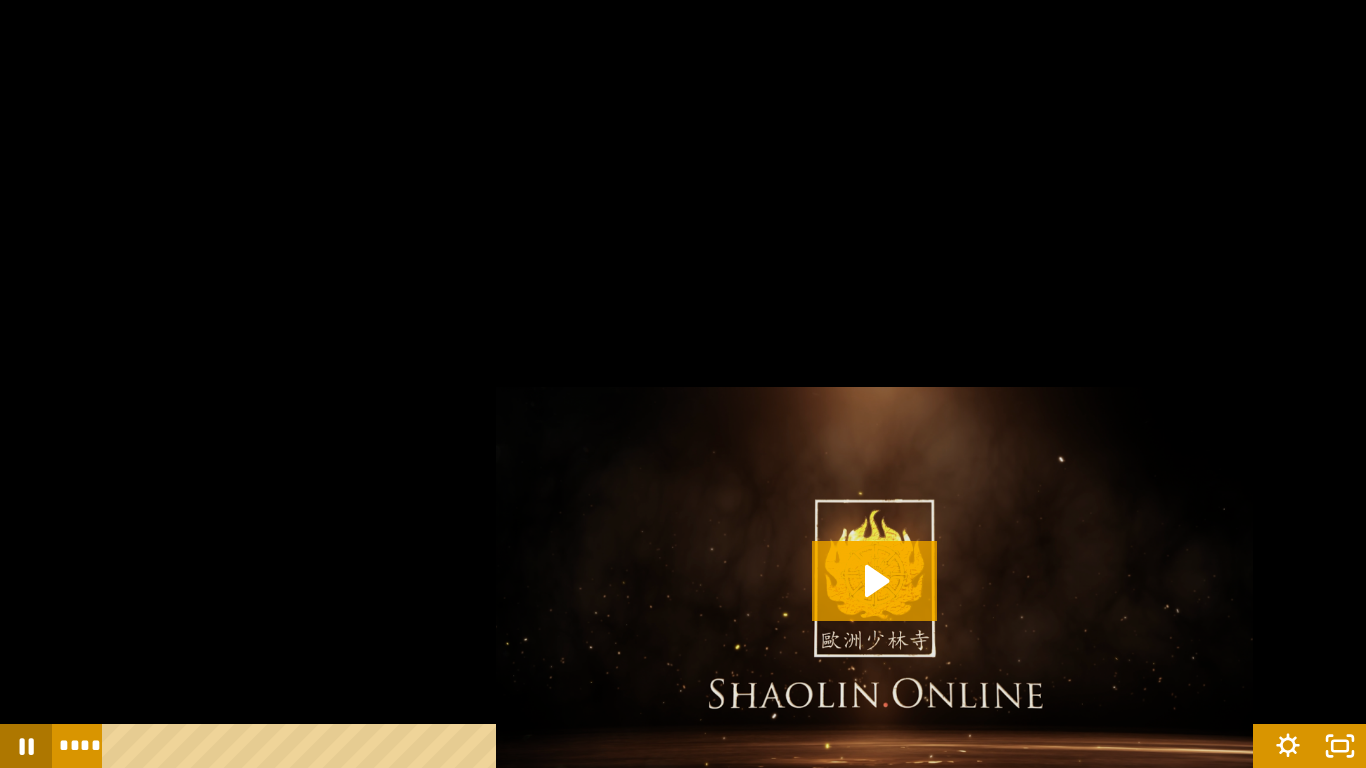 click 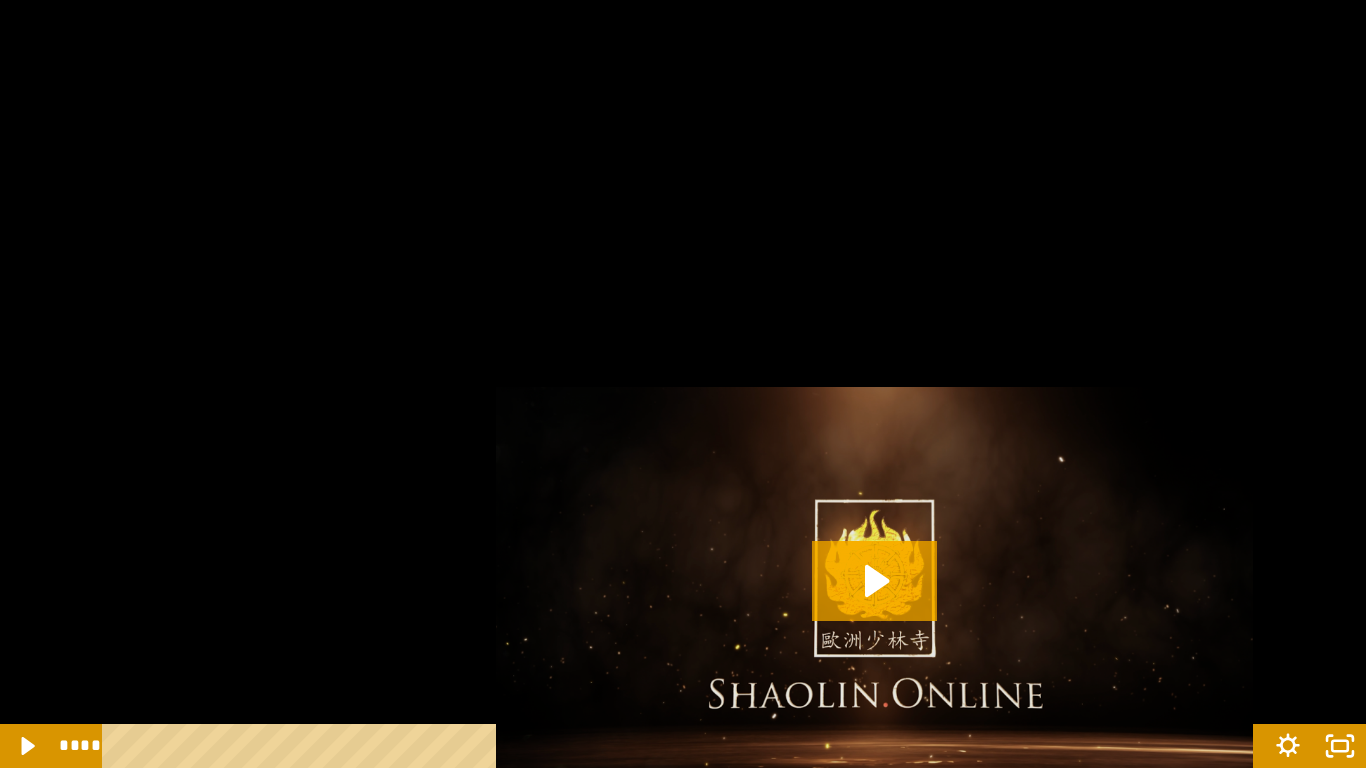 type 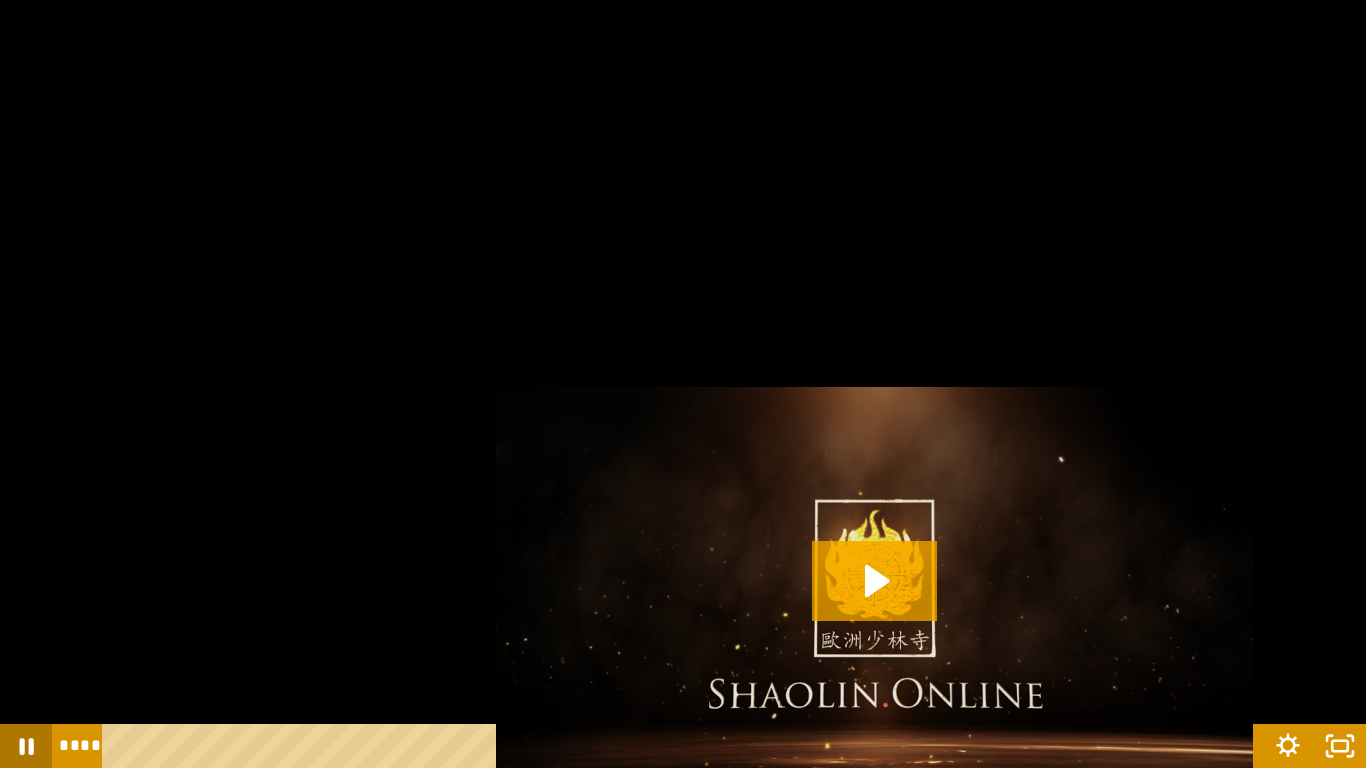 click 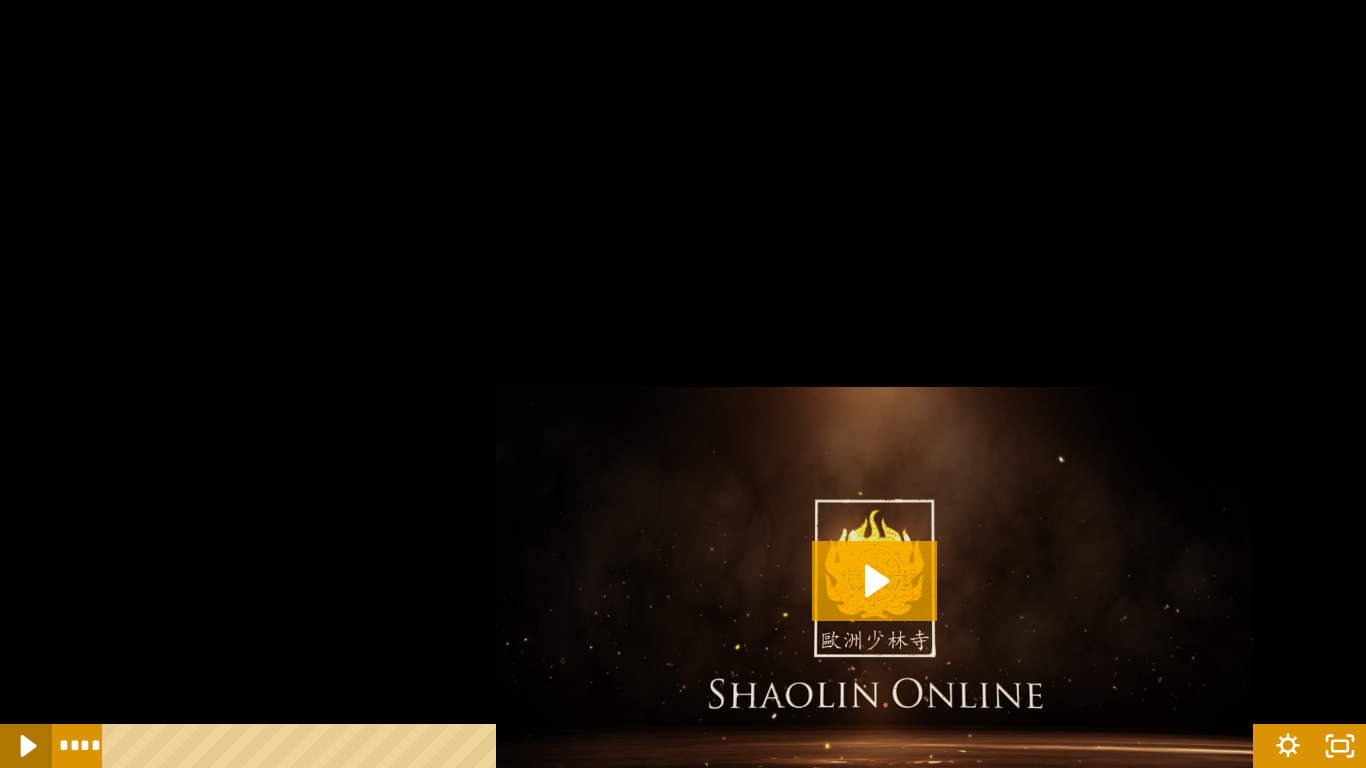 click 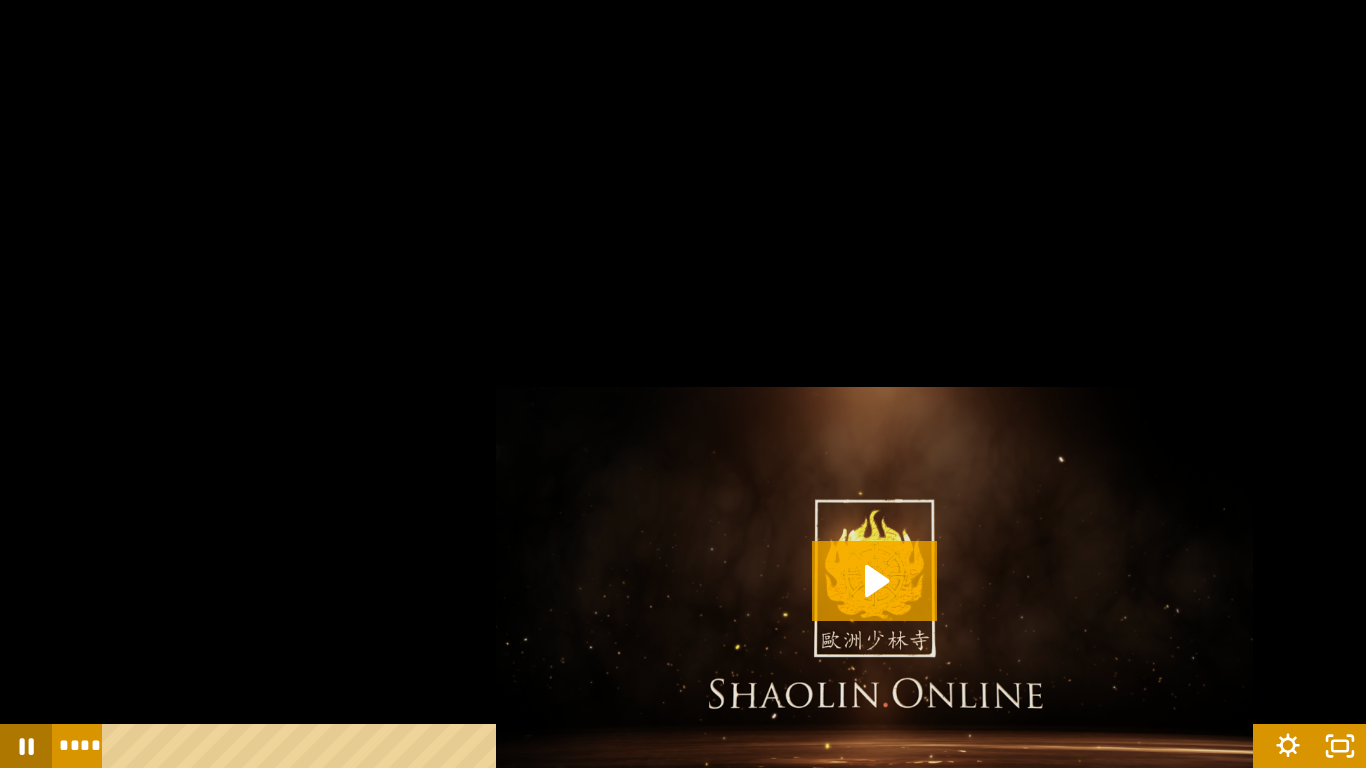click 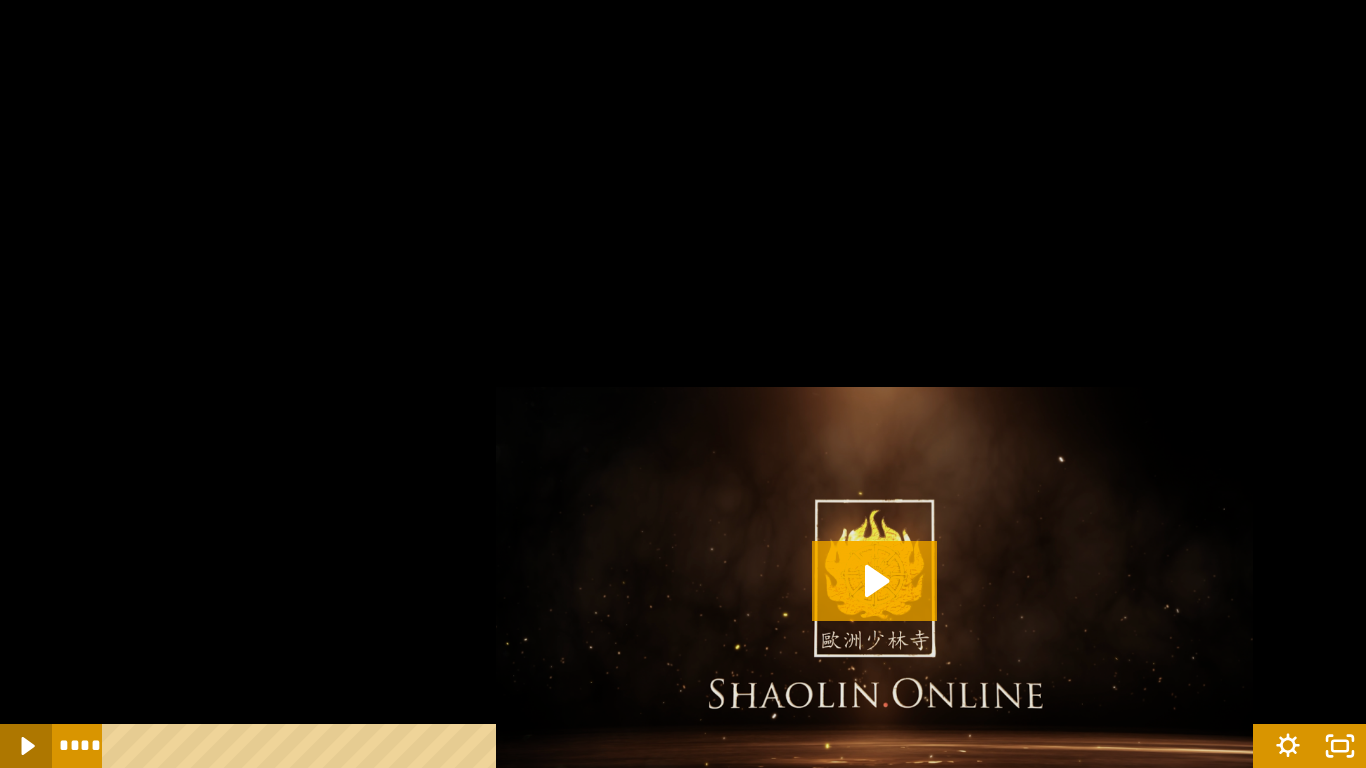click 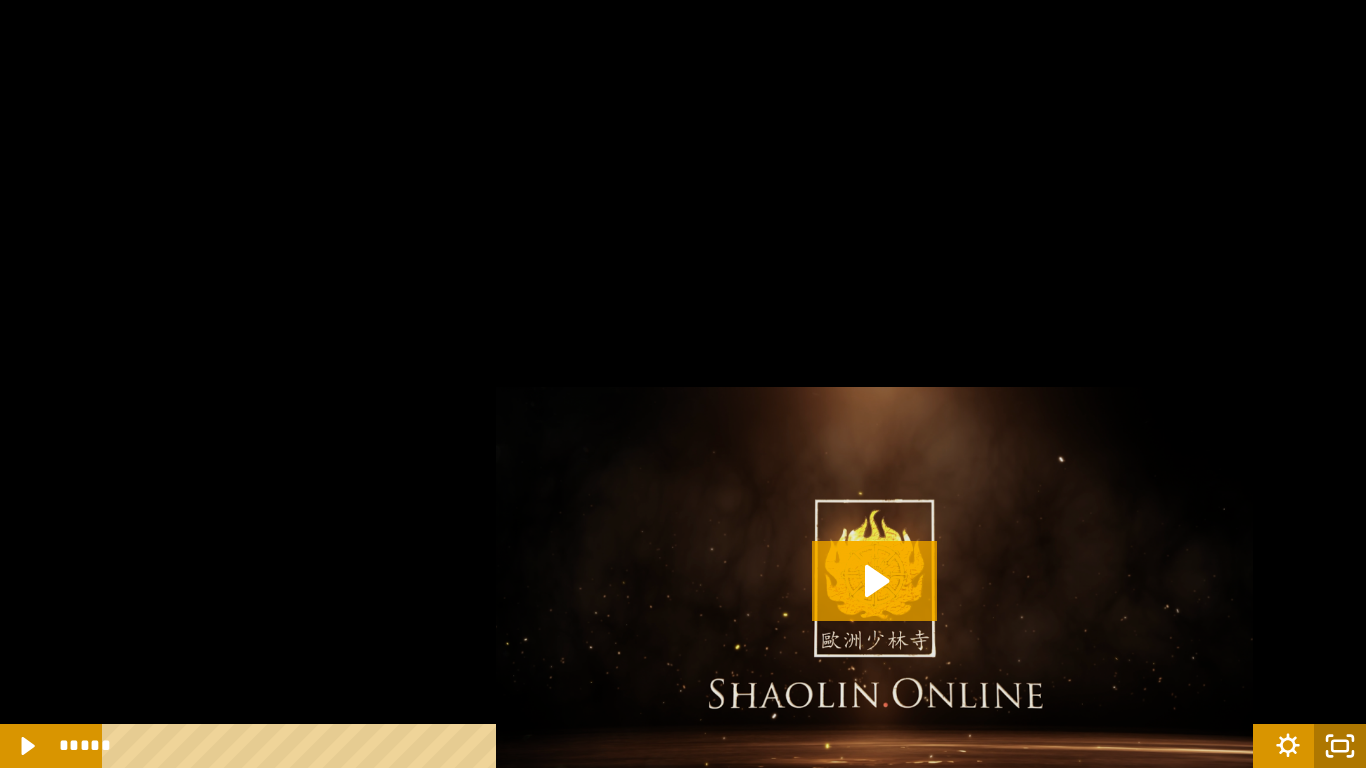 click 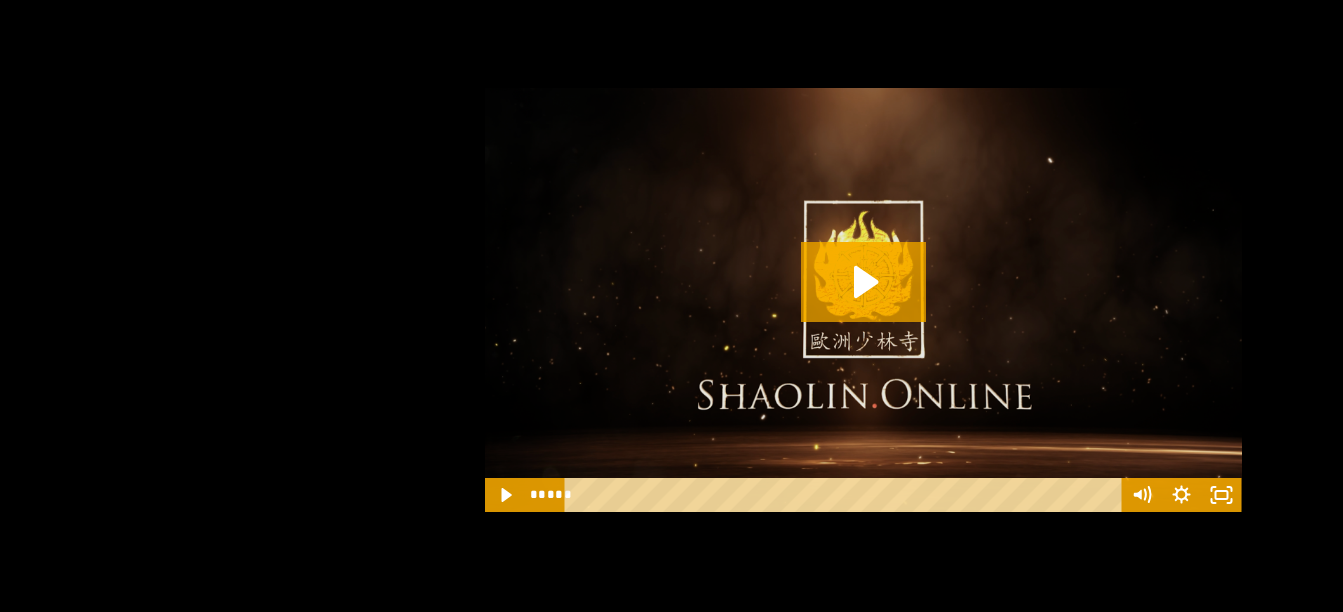 scroll, scrollTop: 3114, scrollLeft: 0, axis: vertical 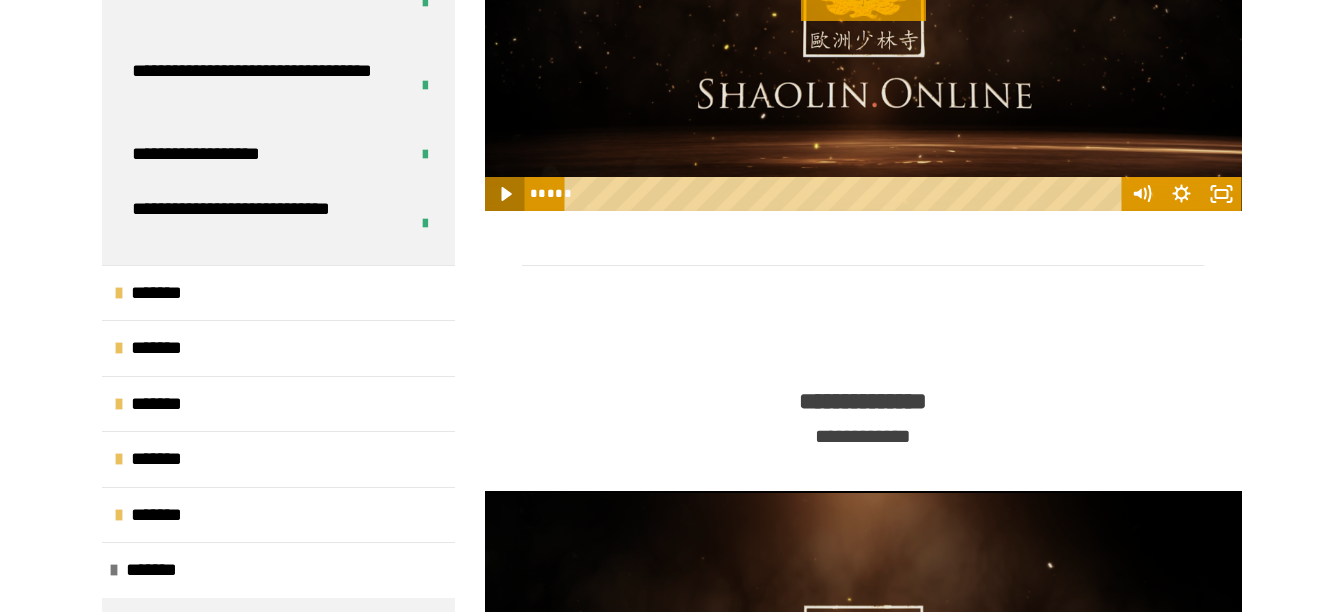 click 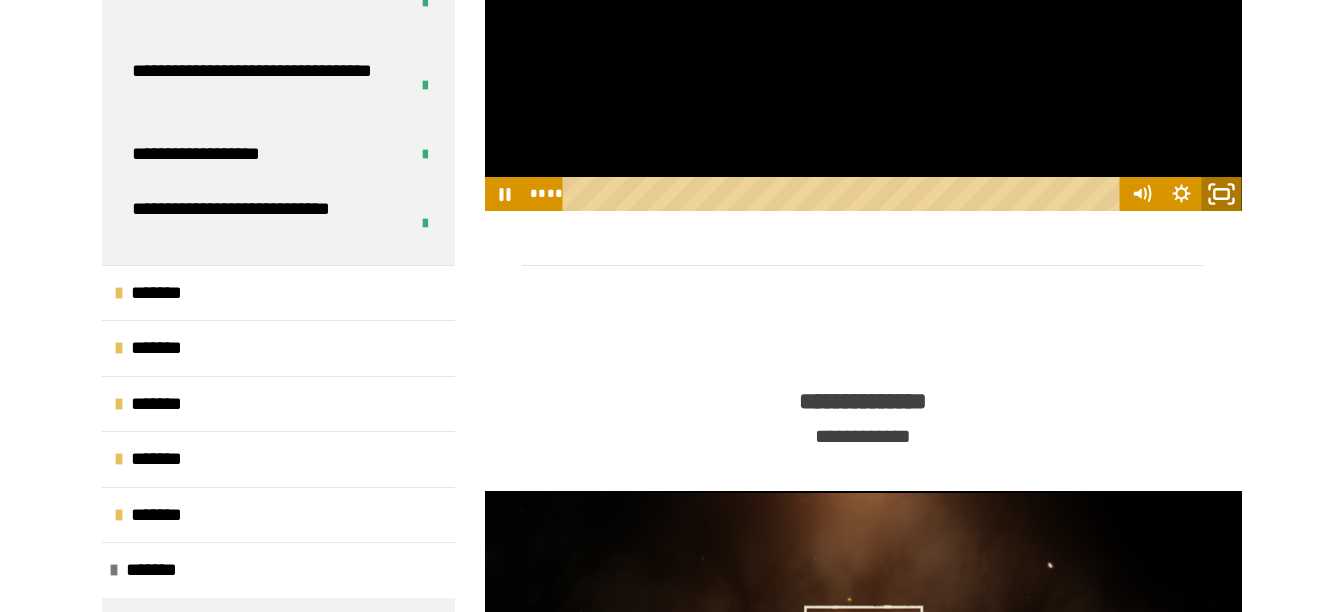 click 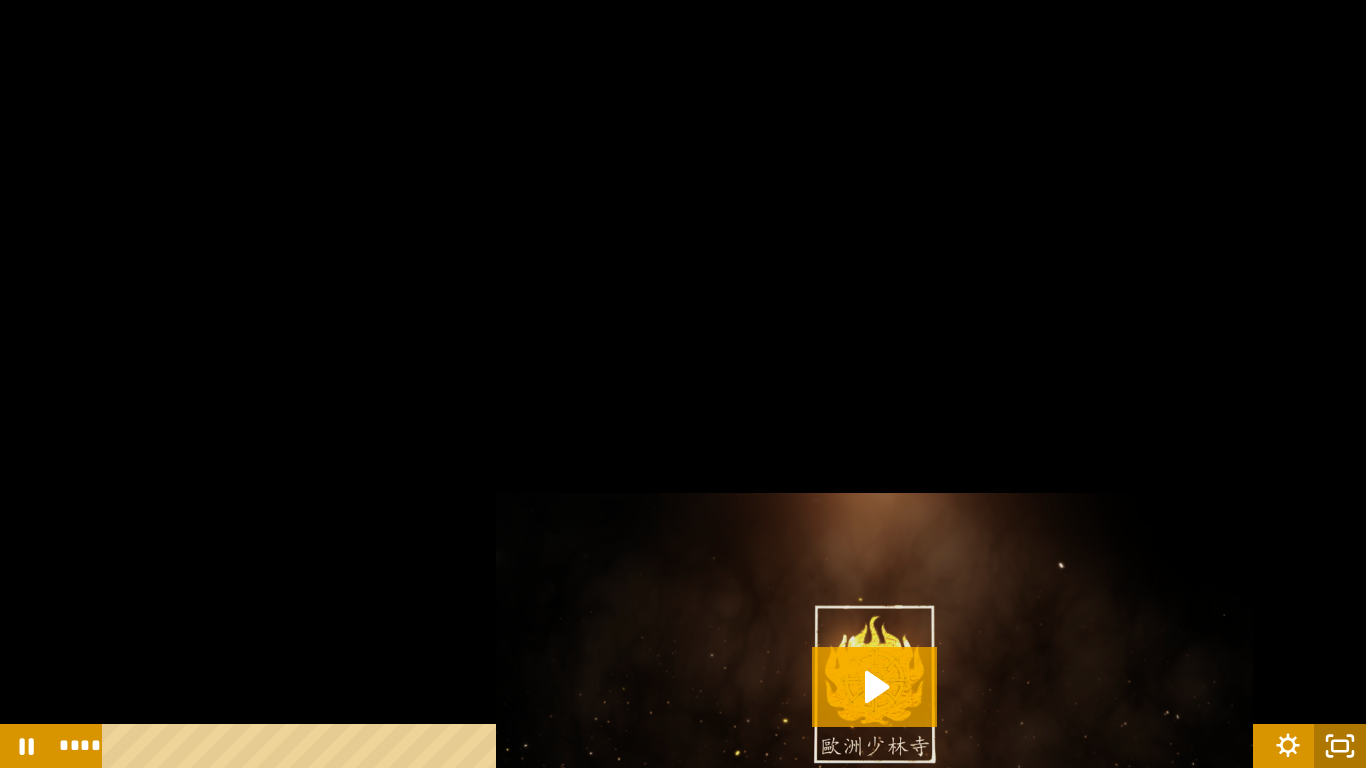 click 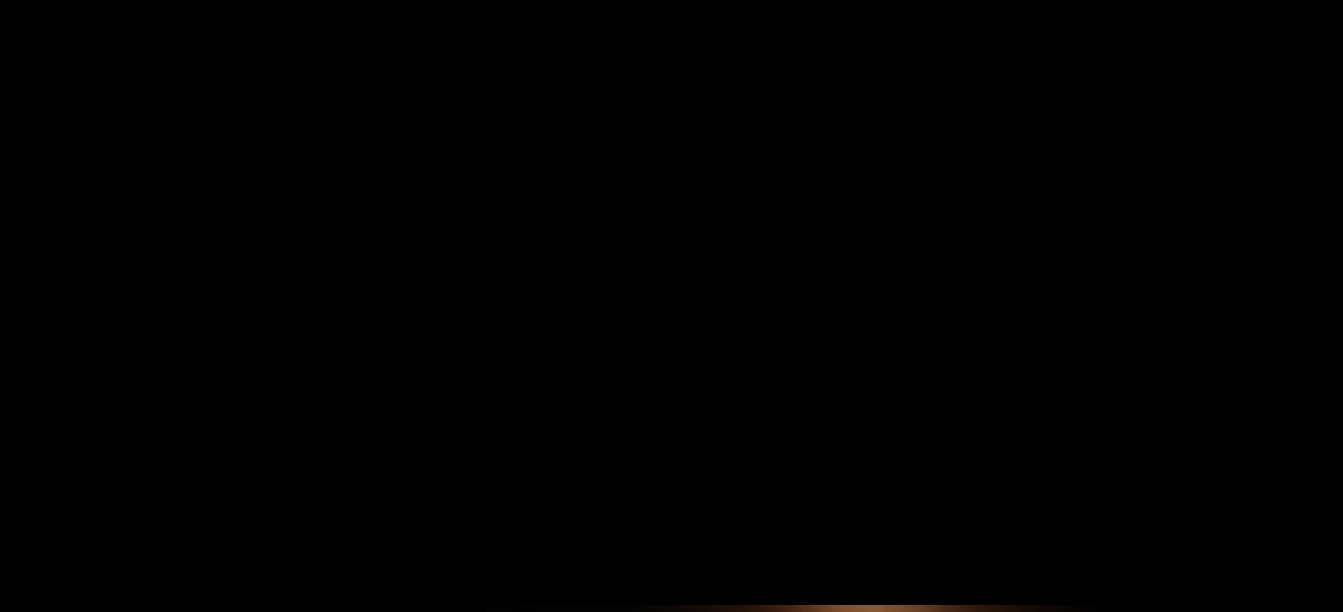 scroll, scrollTop: 3214, scrollLeft: 0, axis: vertical 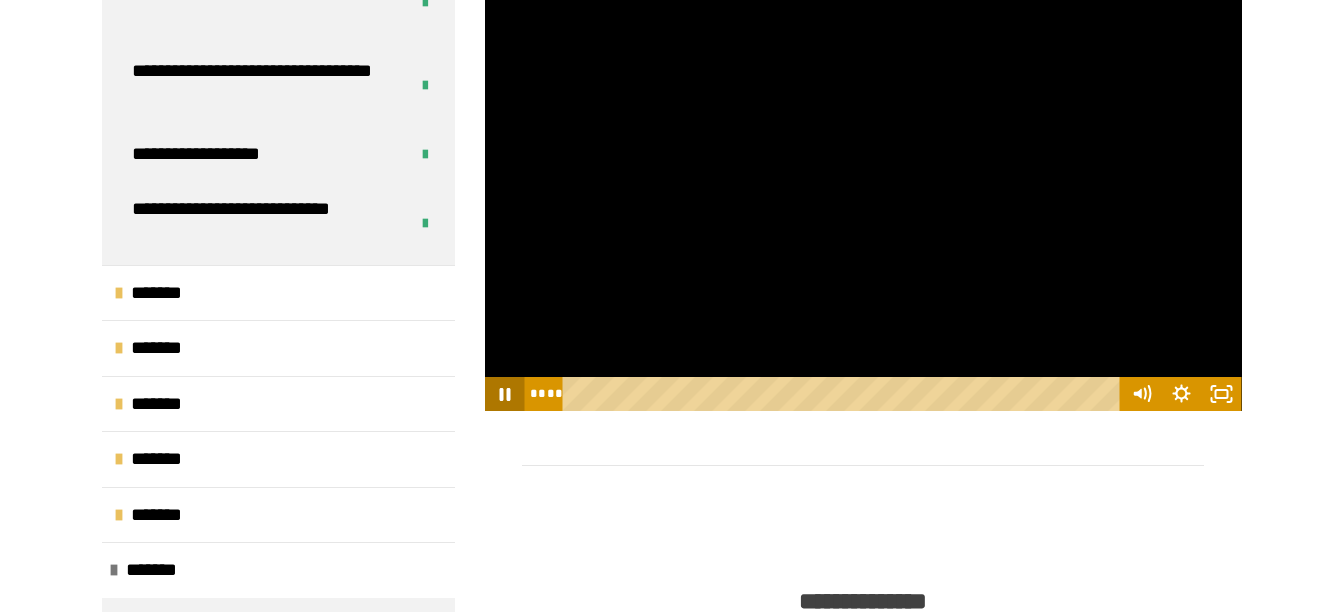 click 